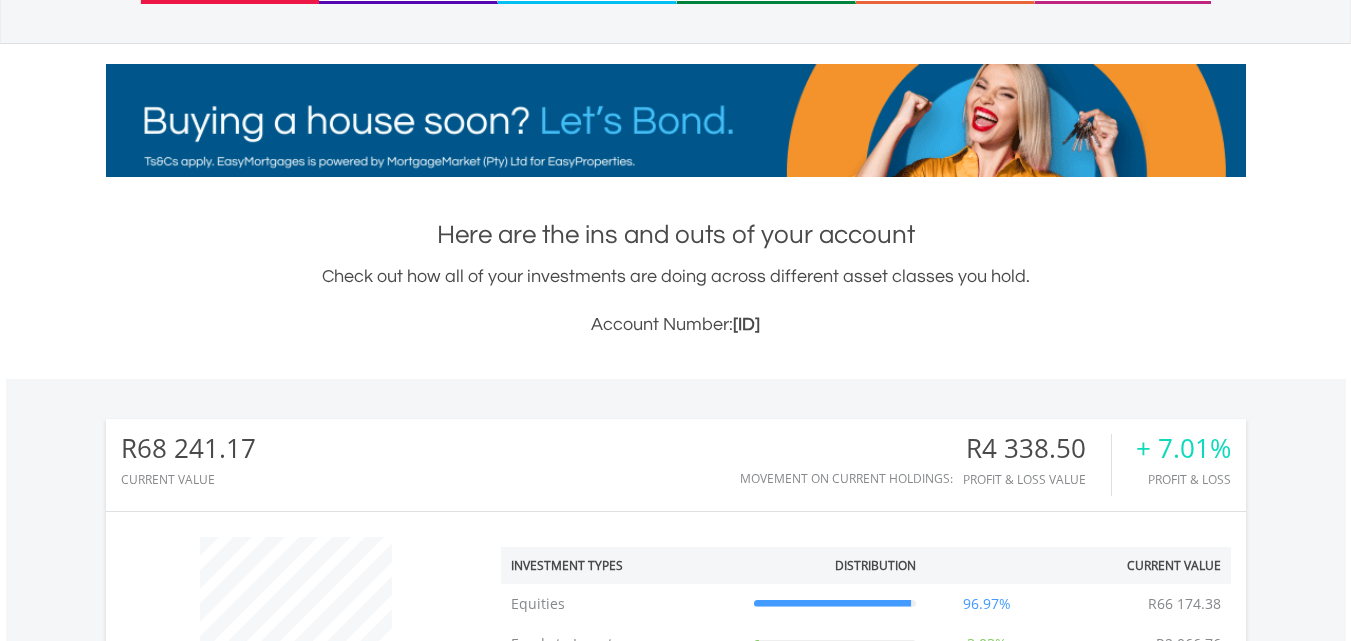 scroll, scrollTop: 275, scrollLeft: 0, axis: vertical 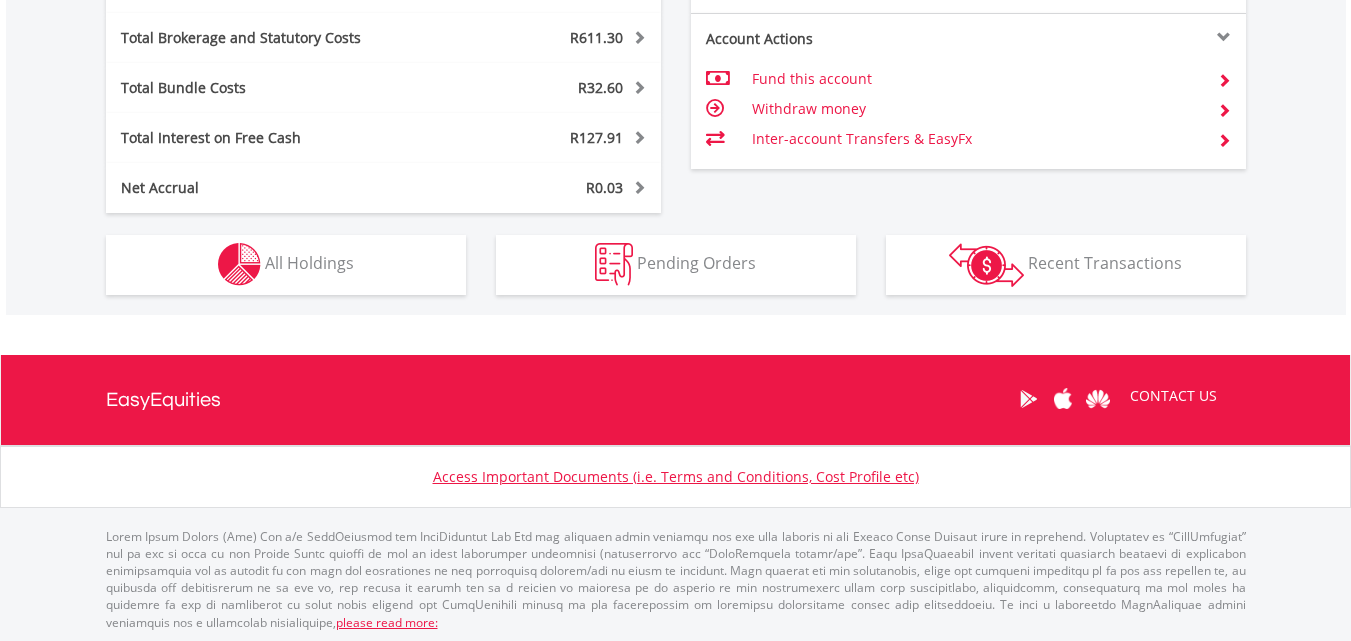 click on "My Investments
Invest Now
New Listings
Sell
My Recurring Investments
Pending Orders
Switch Unit Trusts
Vouchers
Buy a Voucher
Redeem a Voucher" at bounding box center [675, -234] 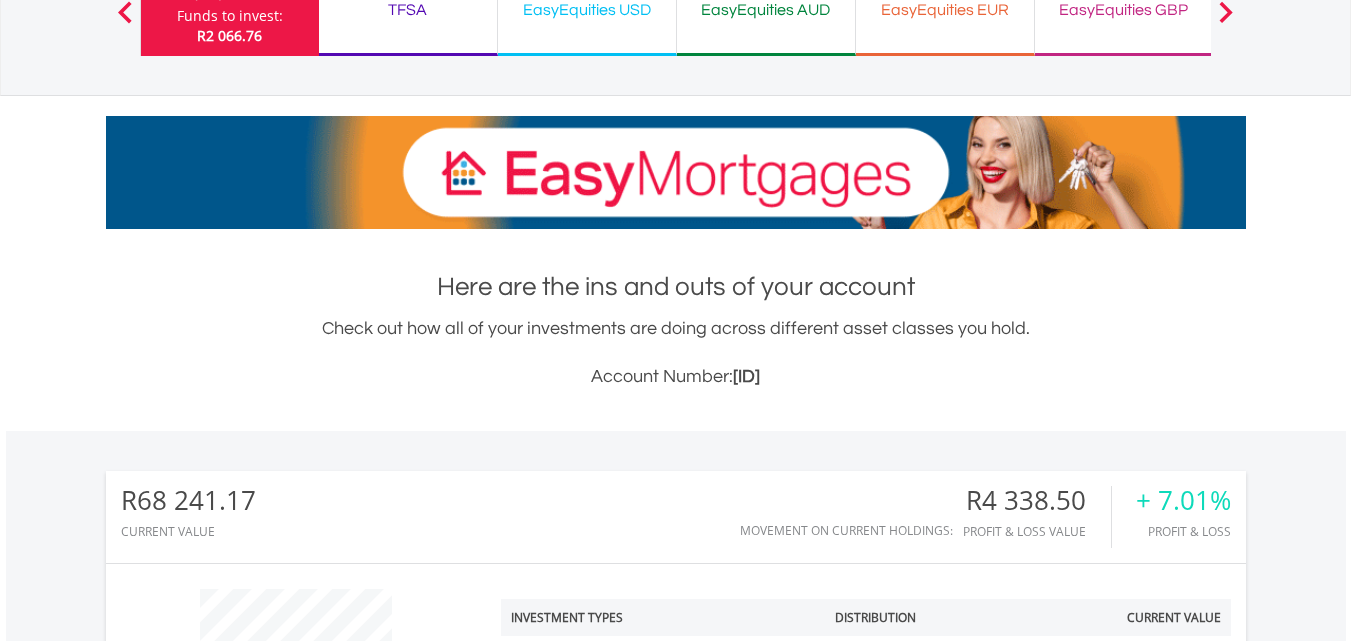 scroll, scrollTop: 0, scrollLeft: 0, axis: both 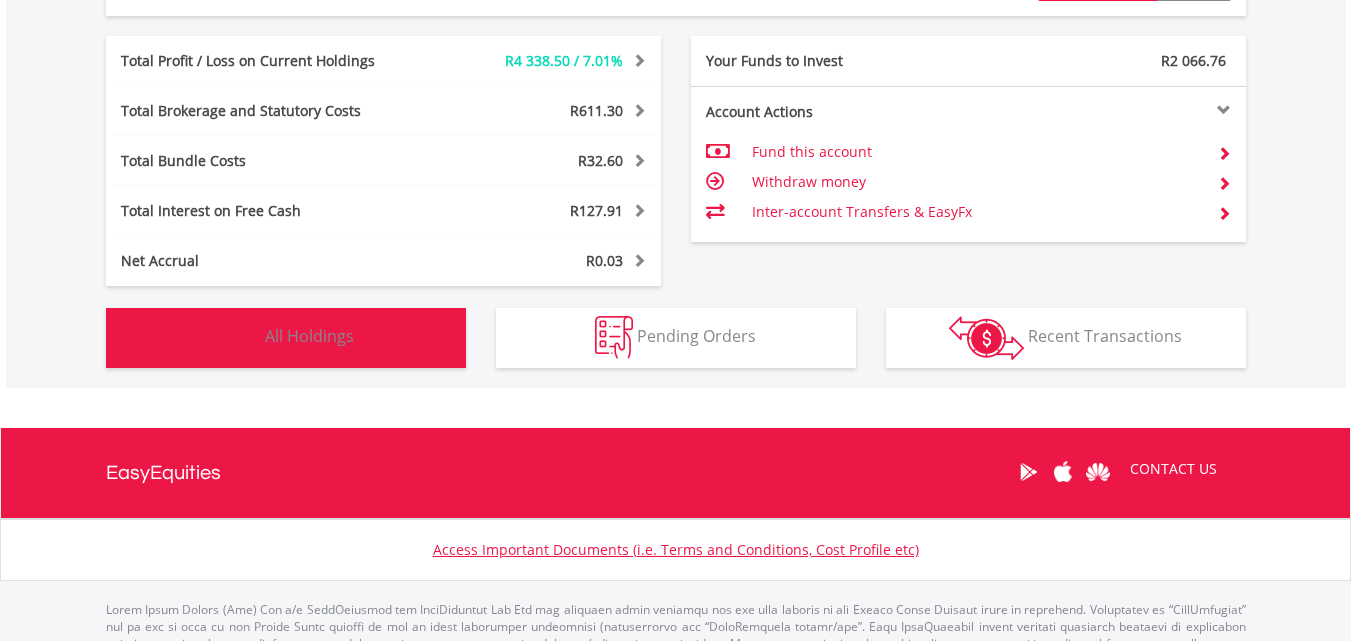 click on "Holdings
All Holdings" at bounding box center (286, 338) 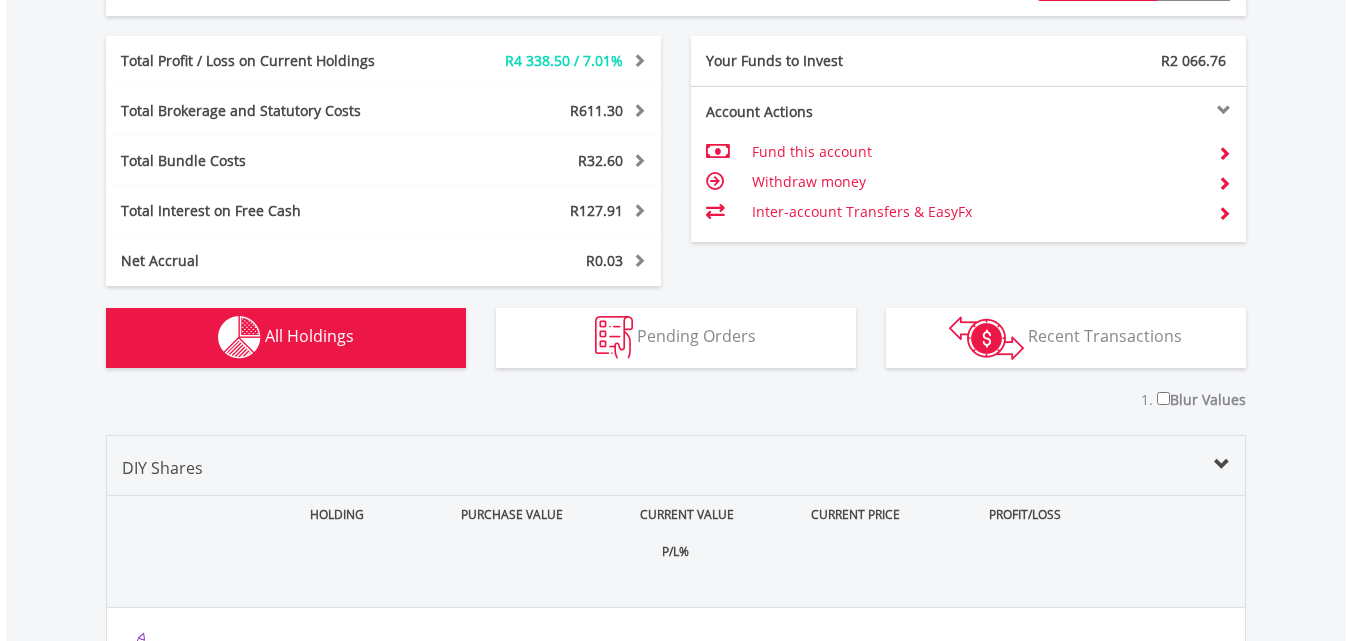 scroll, scrollTop: 1483, scrollLeft: 0, axis: vertical 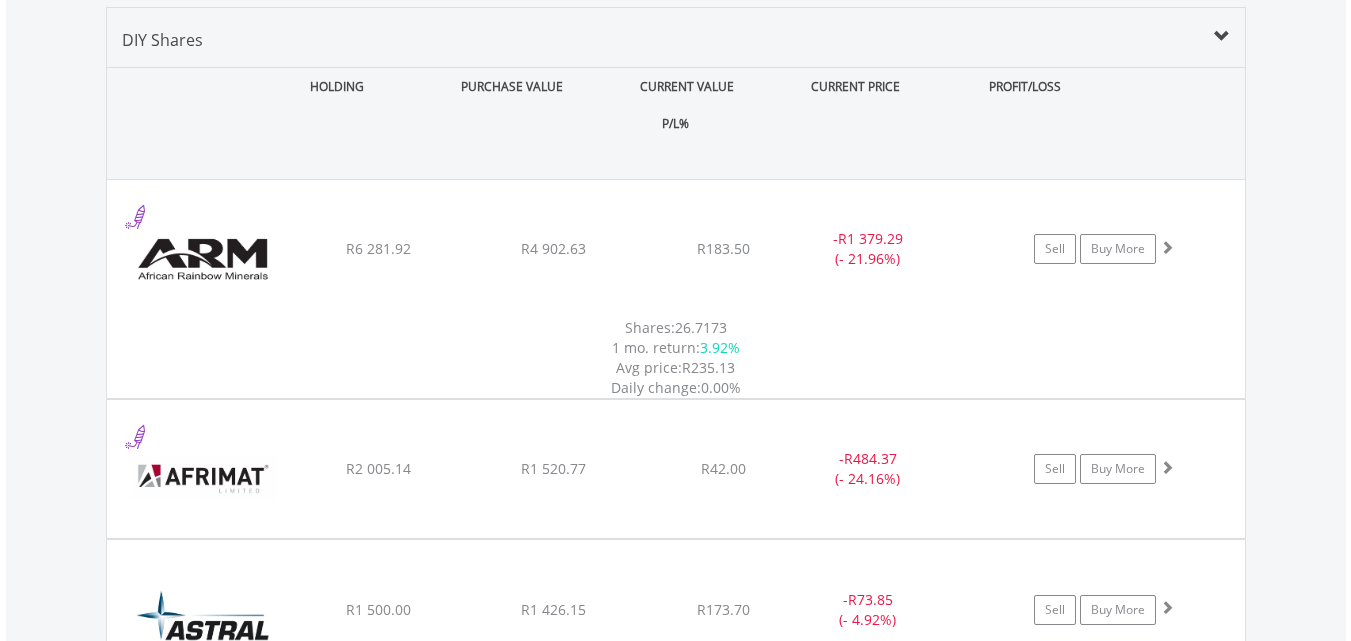 drag, startPoint x: 1343, startPoint y: 304, endPoint x: 1362, endPoint y: 333, distance: 34.669872 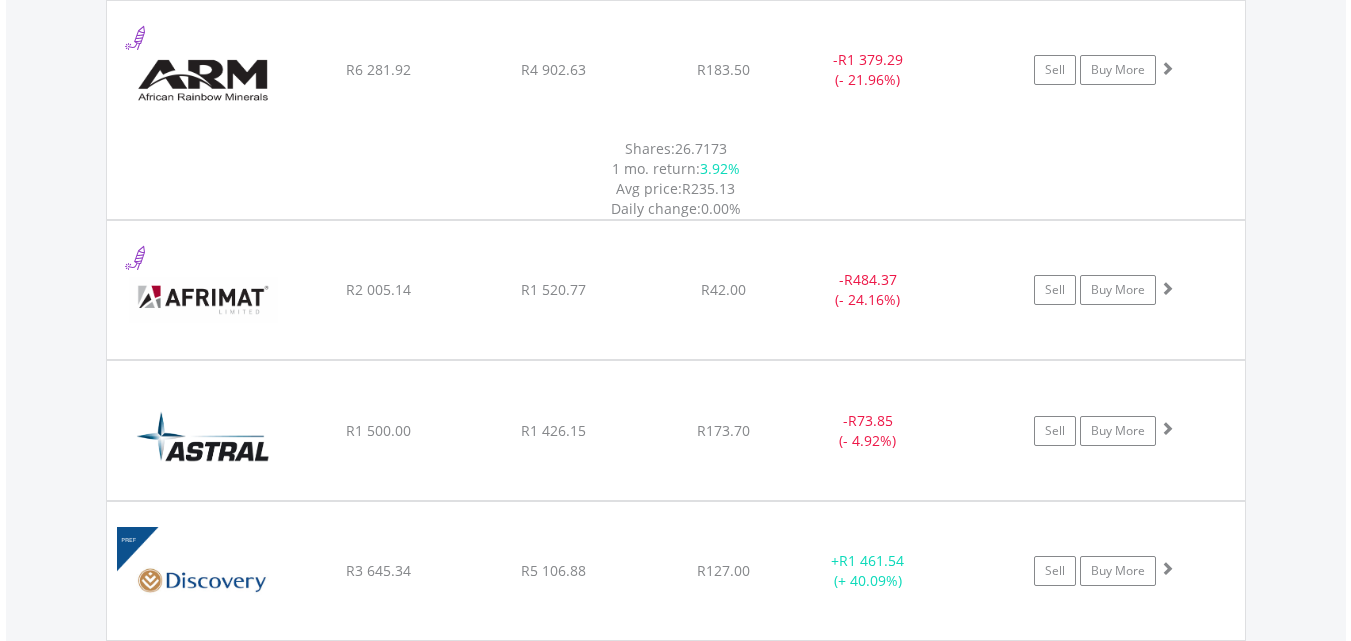 scroll, scrollTop: 1681, scrollLeft: 0, axis: vertical 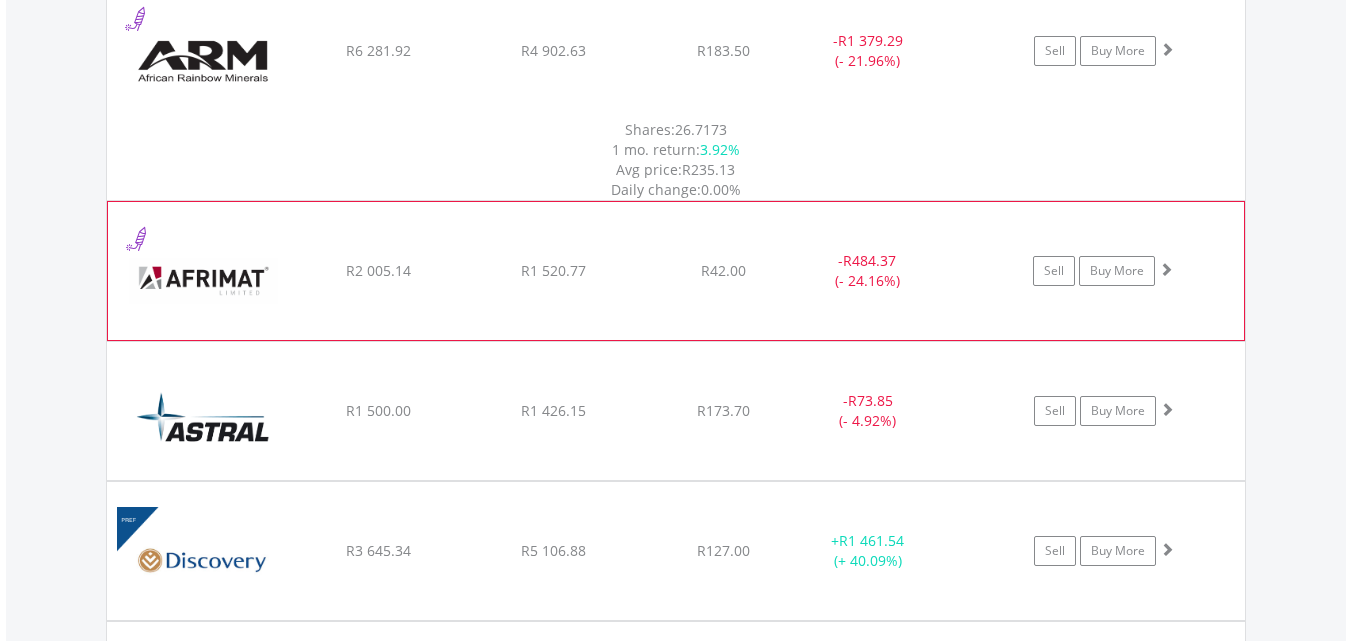 click on "﻿
Afrimat Limited
R2 005.14
R1 520.77
R42.00
-  R484.37 (- 24.16%)
Sell
Buy More" at bounding box center (676, 51) 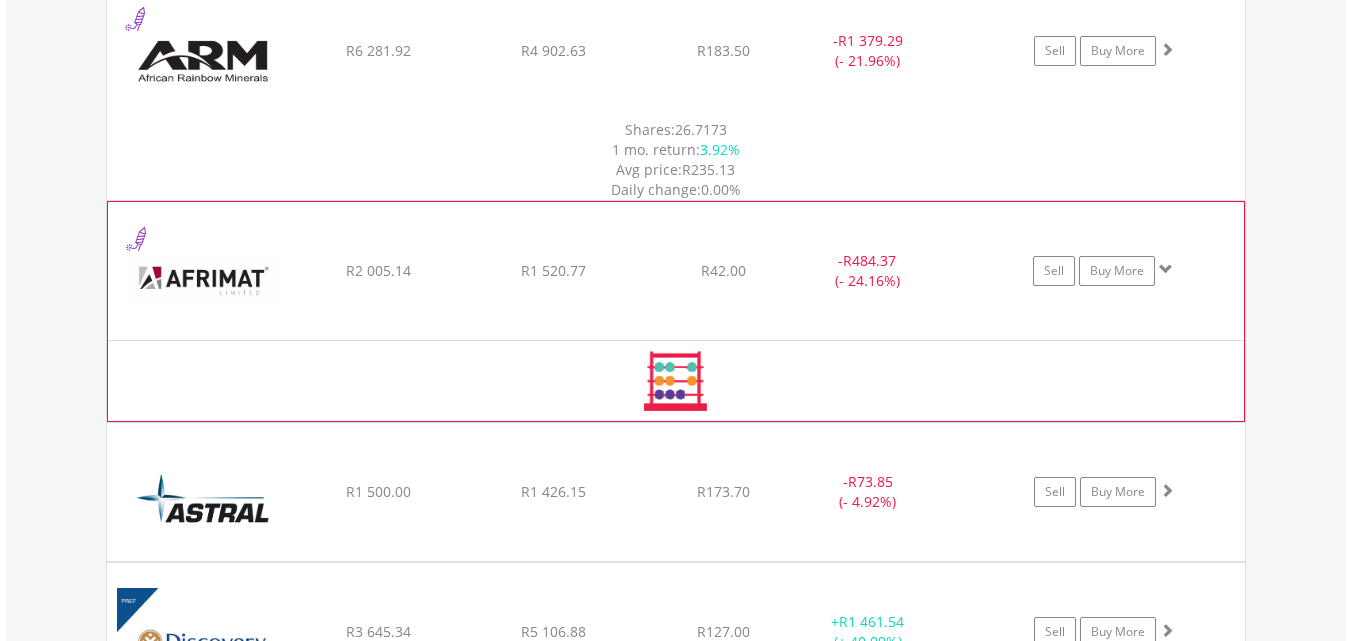 click on "﻿
Afrimat Limited
R2 005.14
R1 520.77
R42.00
-  R484.37 (- 24.16%)
Sell
Buy More" at bounding box center [676, 51] 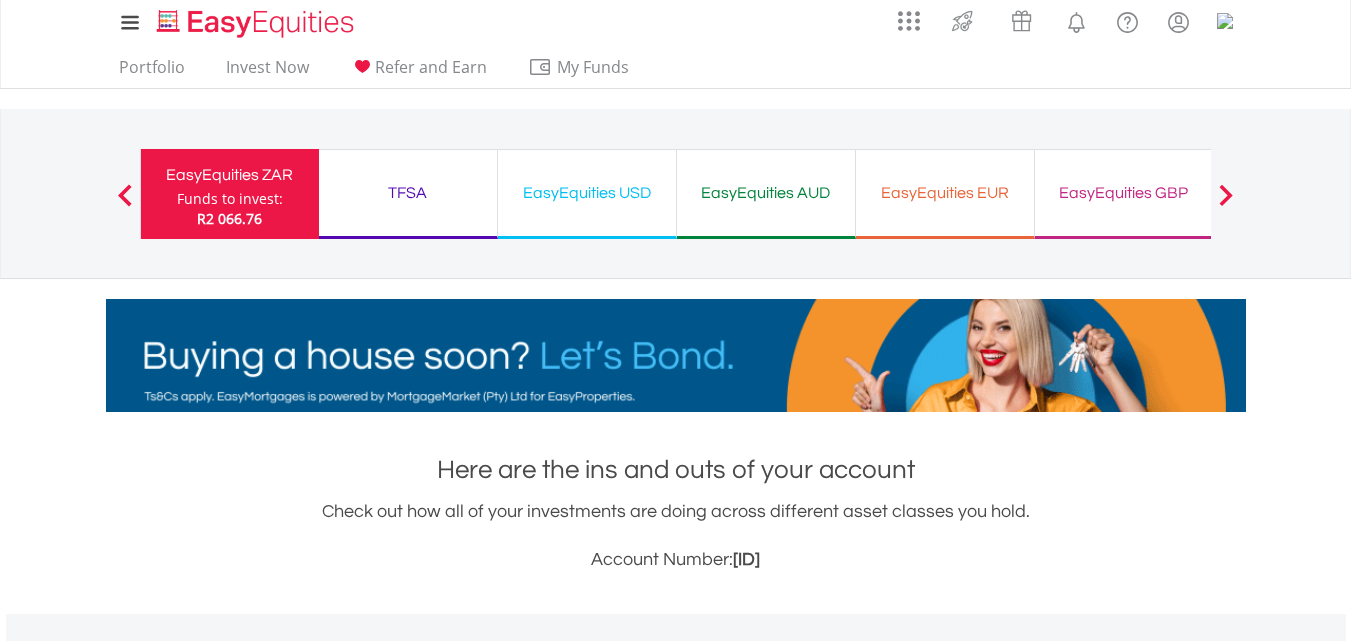 scroll, scrollTop: 0, scrollLeft: 0, axis: both 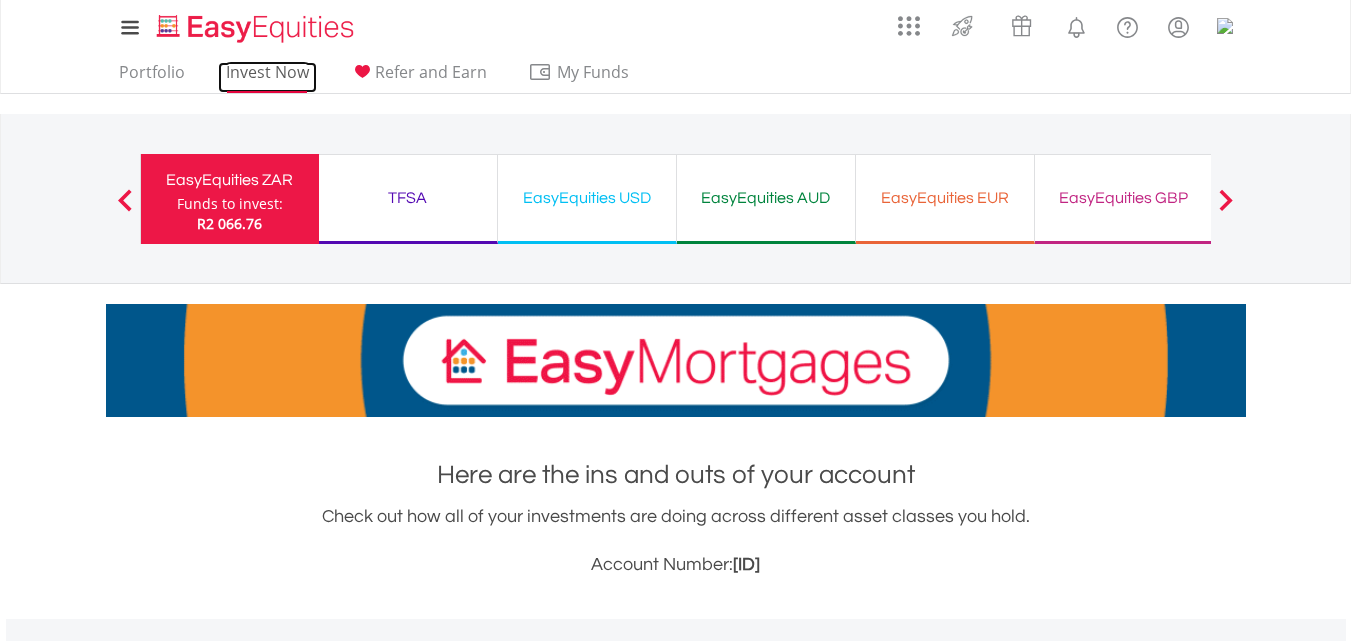 click on "Invest Now" at bounding box center (267, 77) 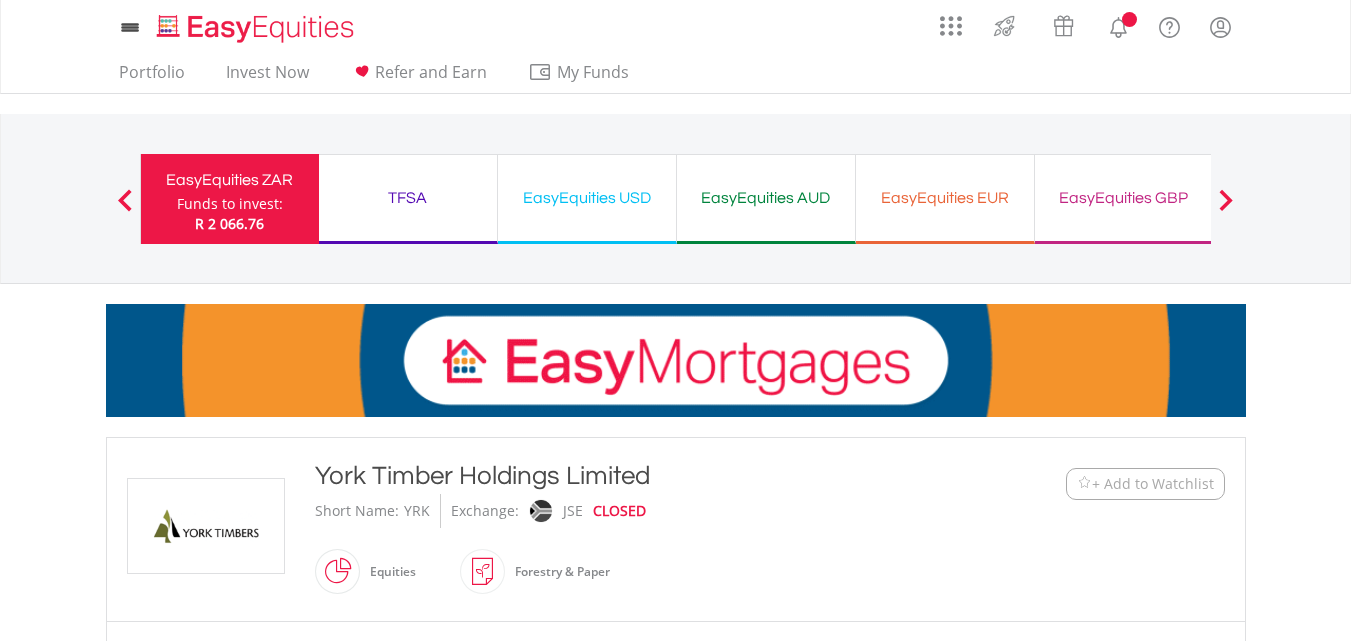 scroll, scrollTop: 0, scrollLeft: 0, axis: both 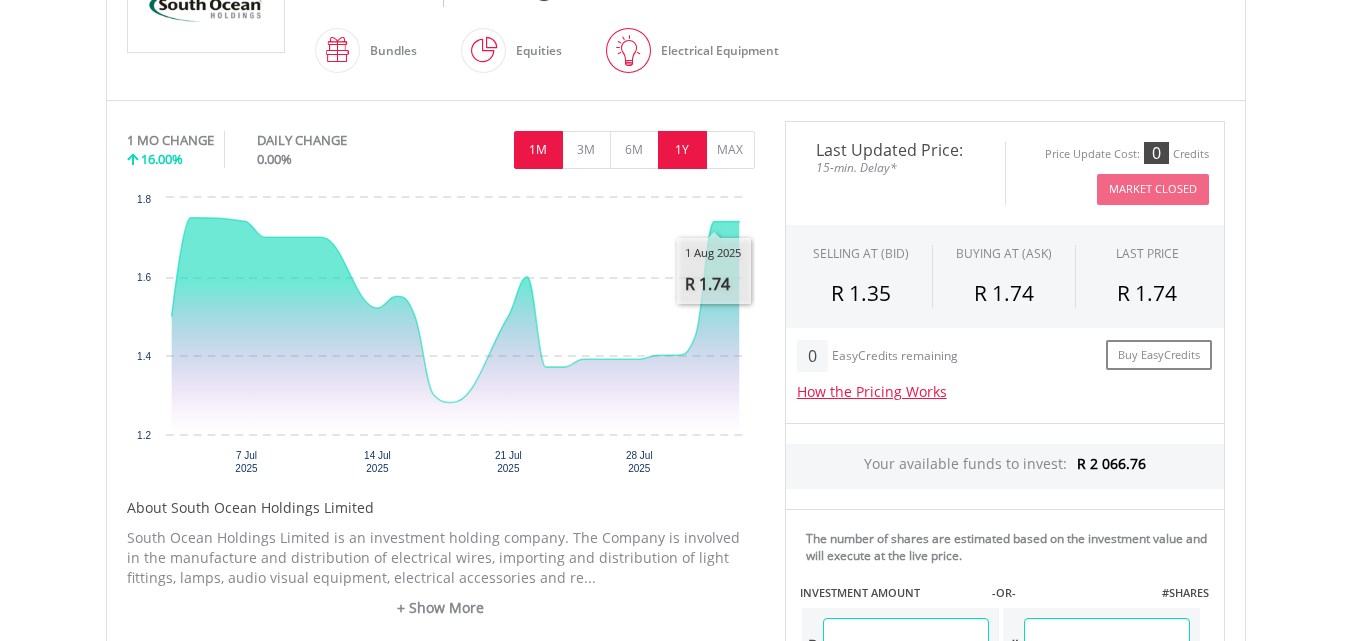 click on "1Y" at bounding box center [682, 150] 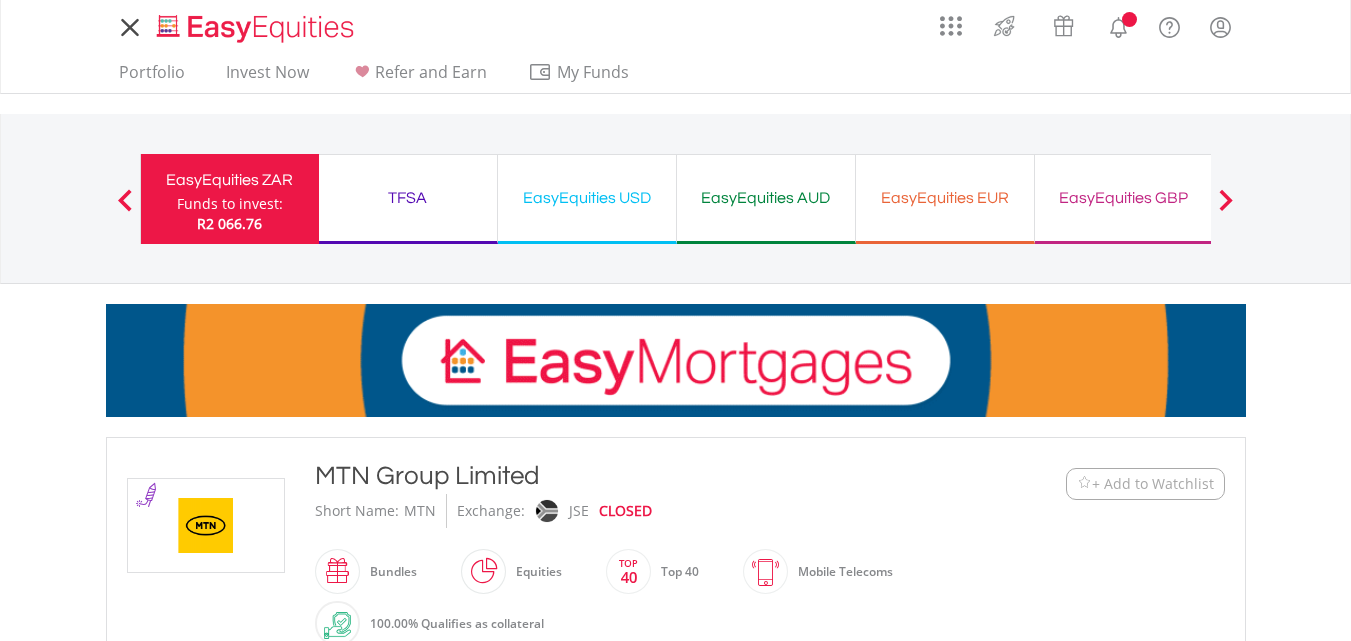 scroll, scrollTop: 0, scrollLeft: 0, axis: both 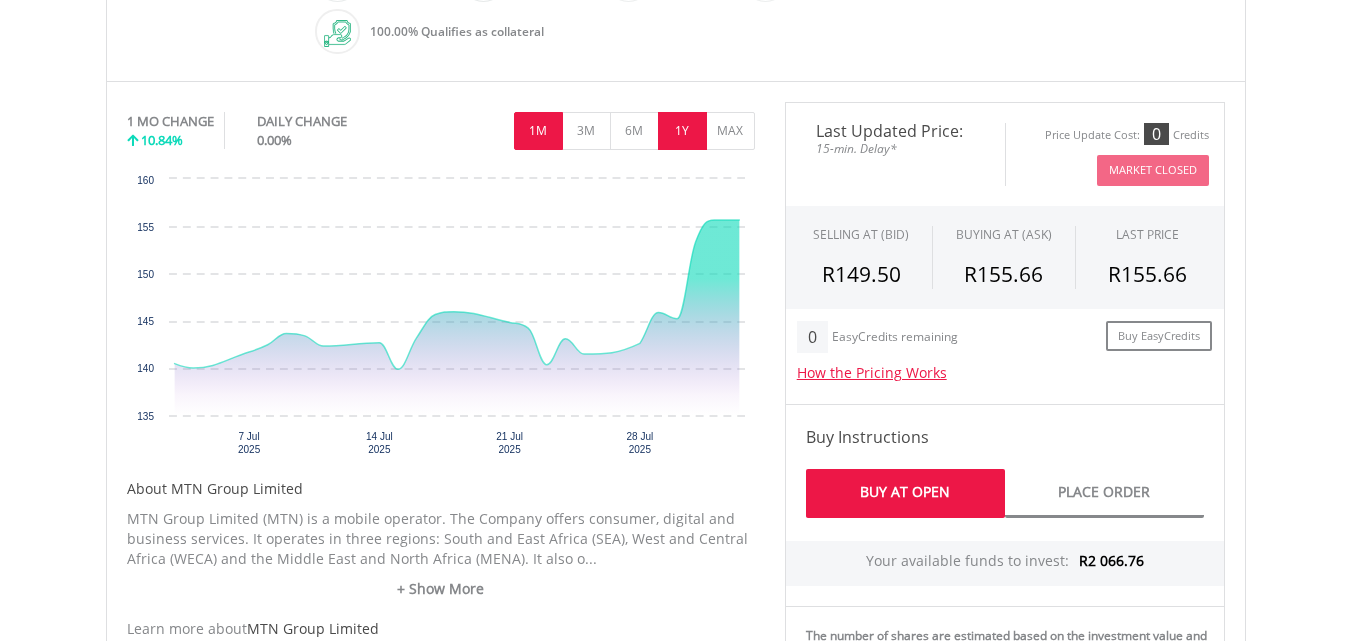 click on "1Y" at bounding box center (682, 131) 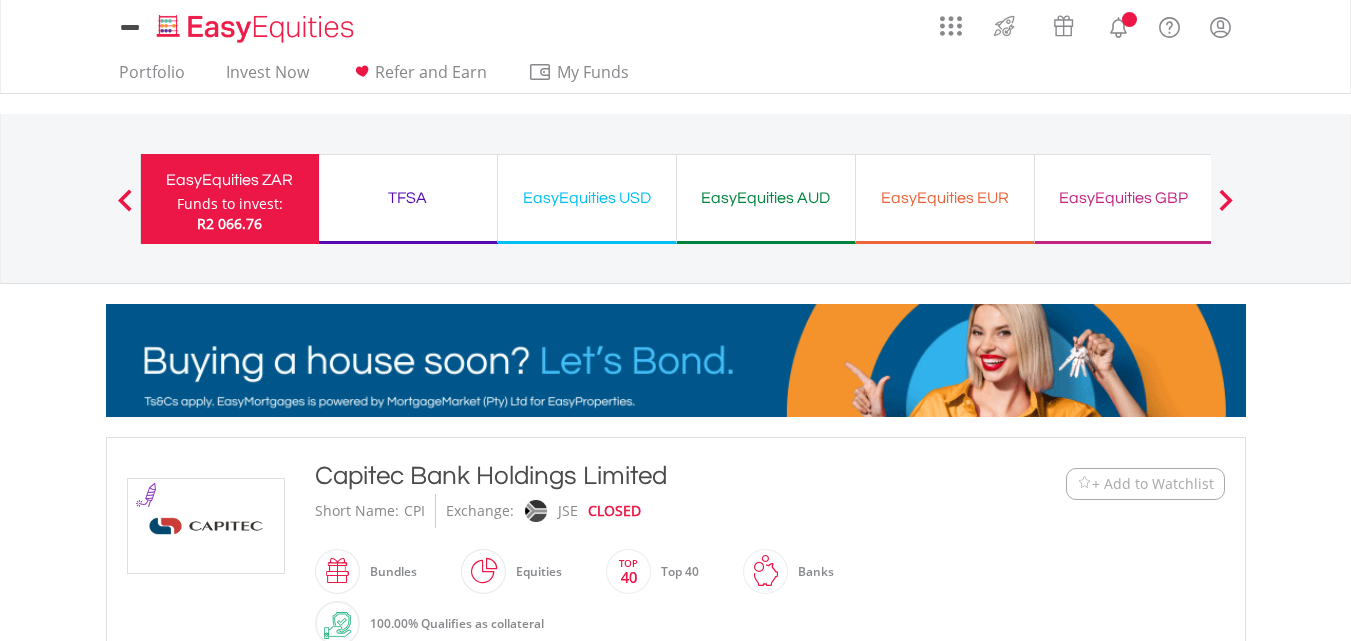 scroll, scrollTop: 0, scrollLeft: 0, axis: both 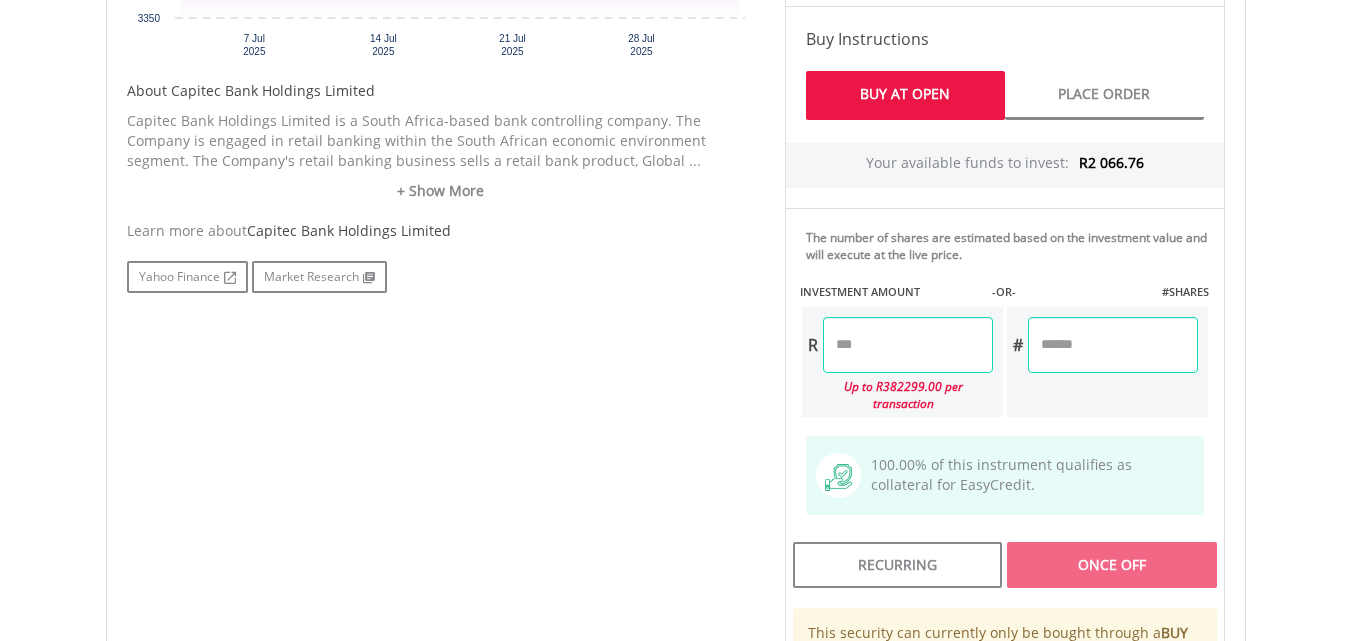 click at bounding box center [908, 345] 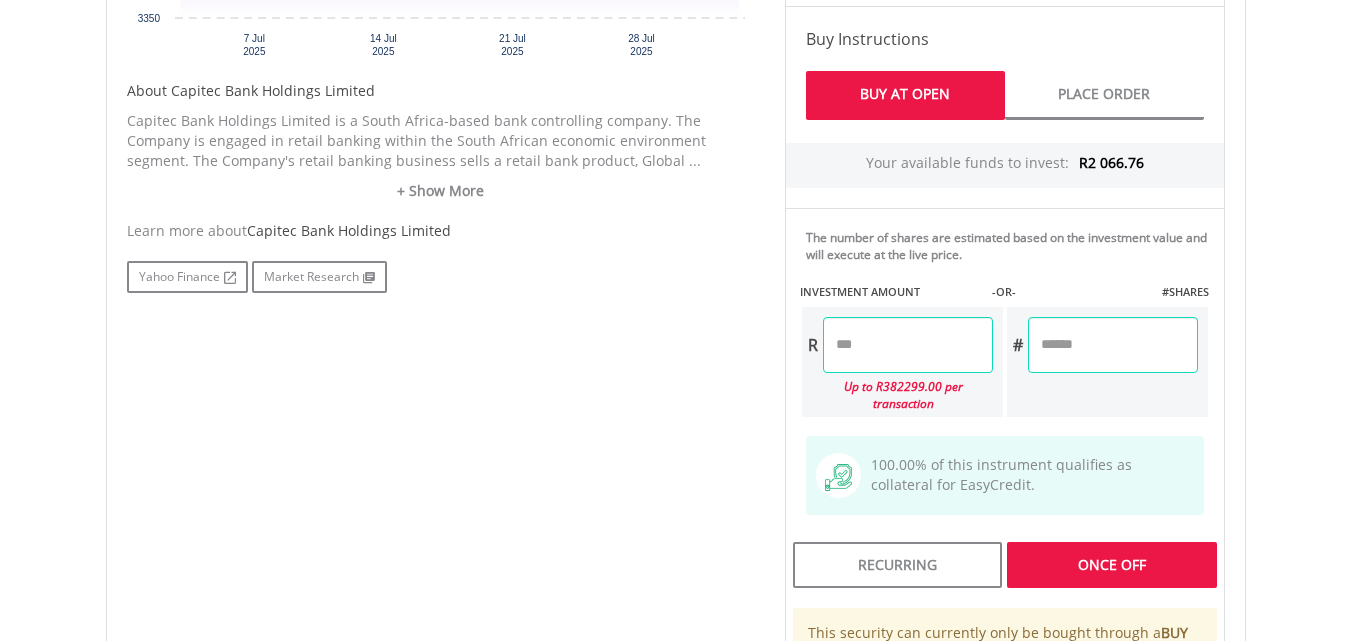 type on "******" 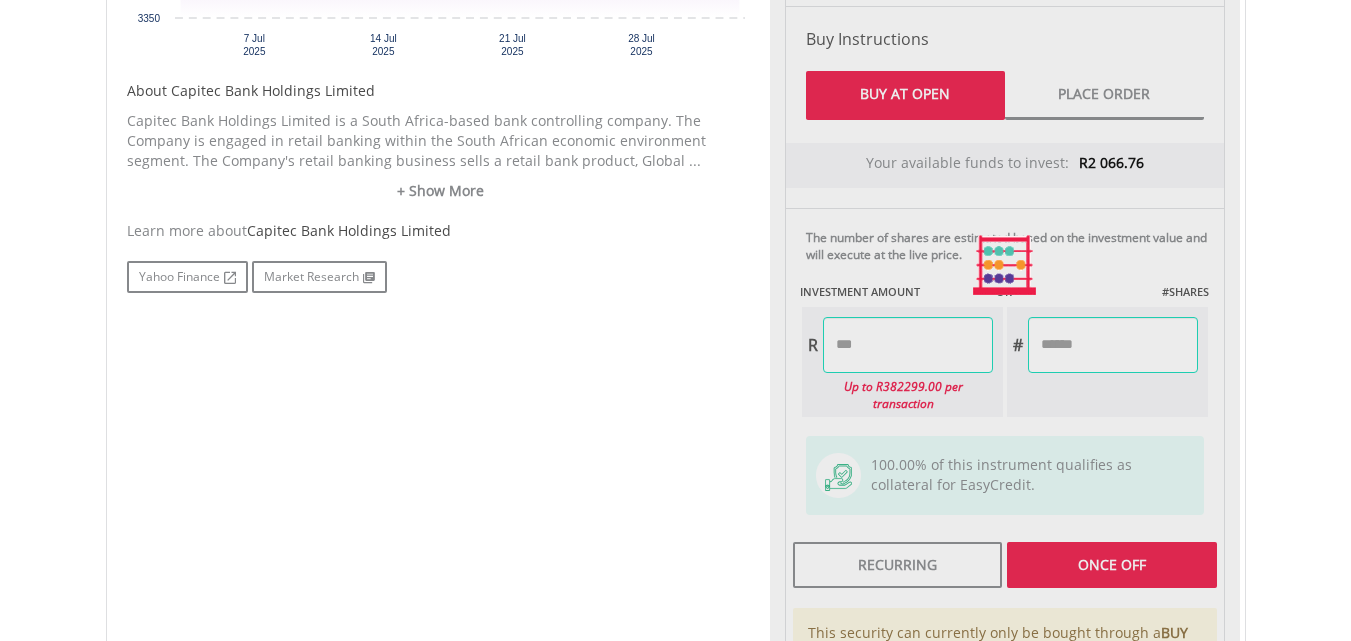 click on "No chart available.
1 MO CHANGE
-3.24%
DAILY CHANGE
0.00%
1M
3M
6M
1Y
MAX
Chart 7 Jul ​" at bounding box center (676, 265) 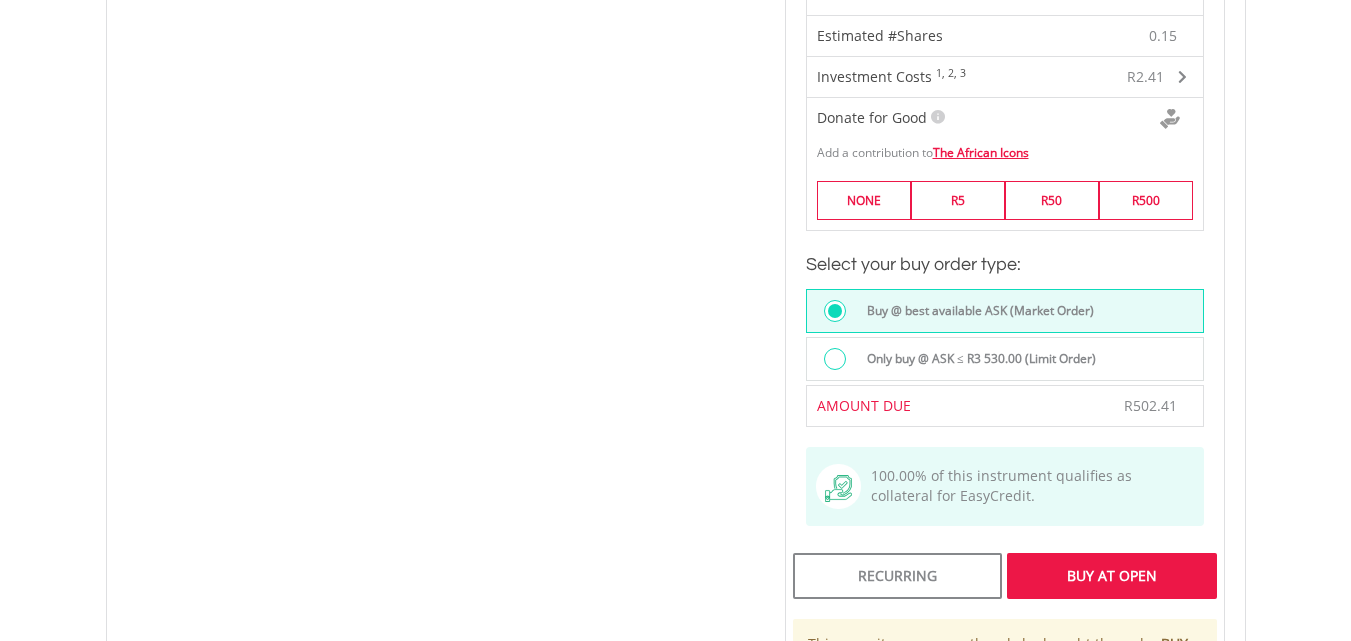 scroll, scrollTop: 1514, scrollLeft: 0, axis: vertical 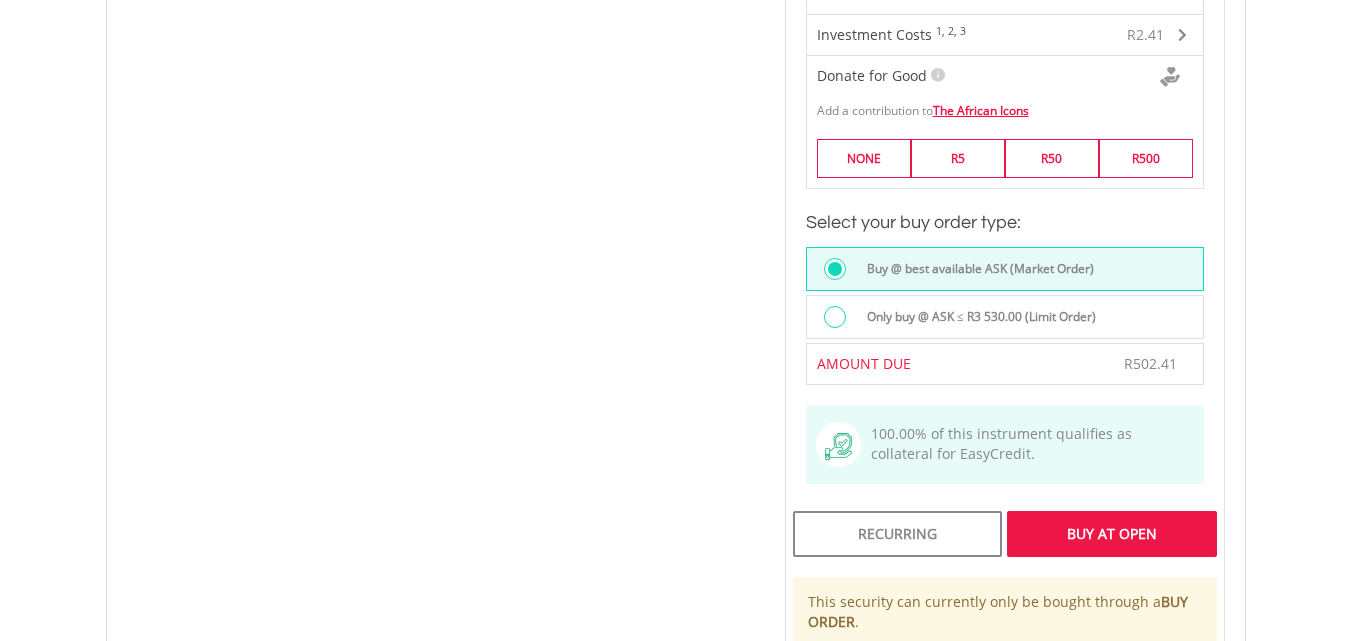 click on "Buy At Open" at bounding box center [1111, 534] 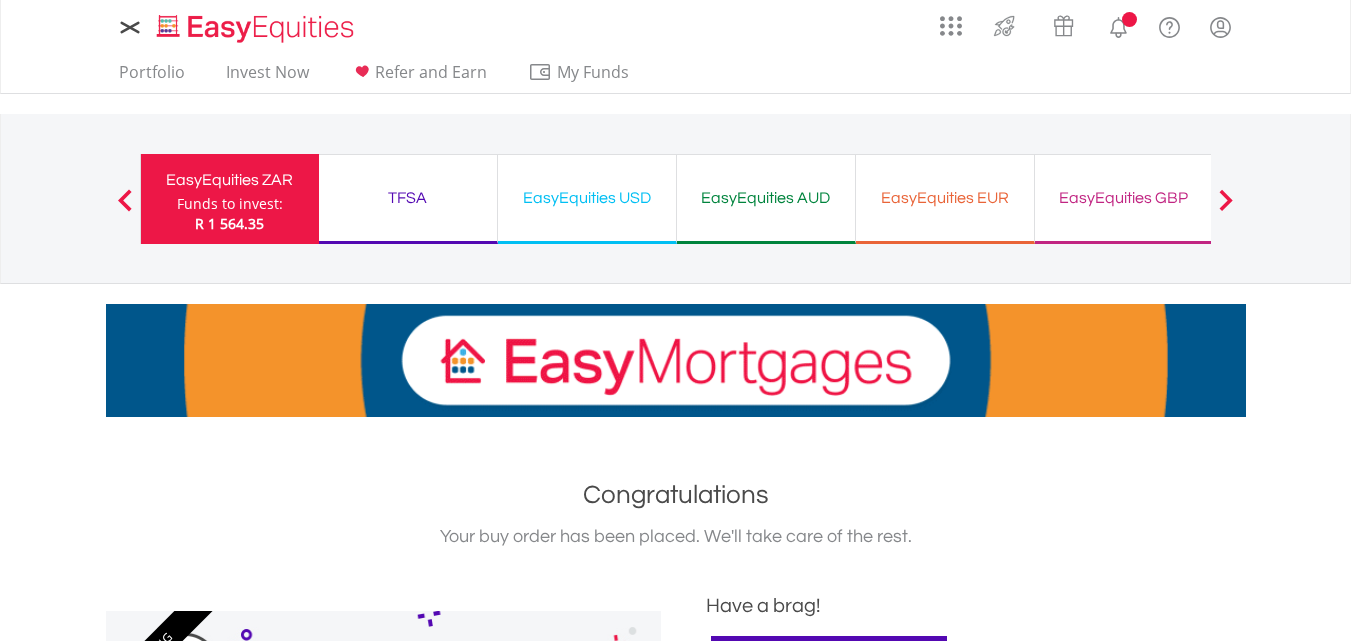 scroll, scrollTop: 0, scrollLeft: 0, axis: both 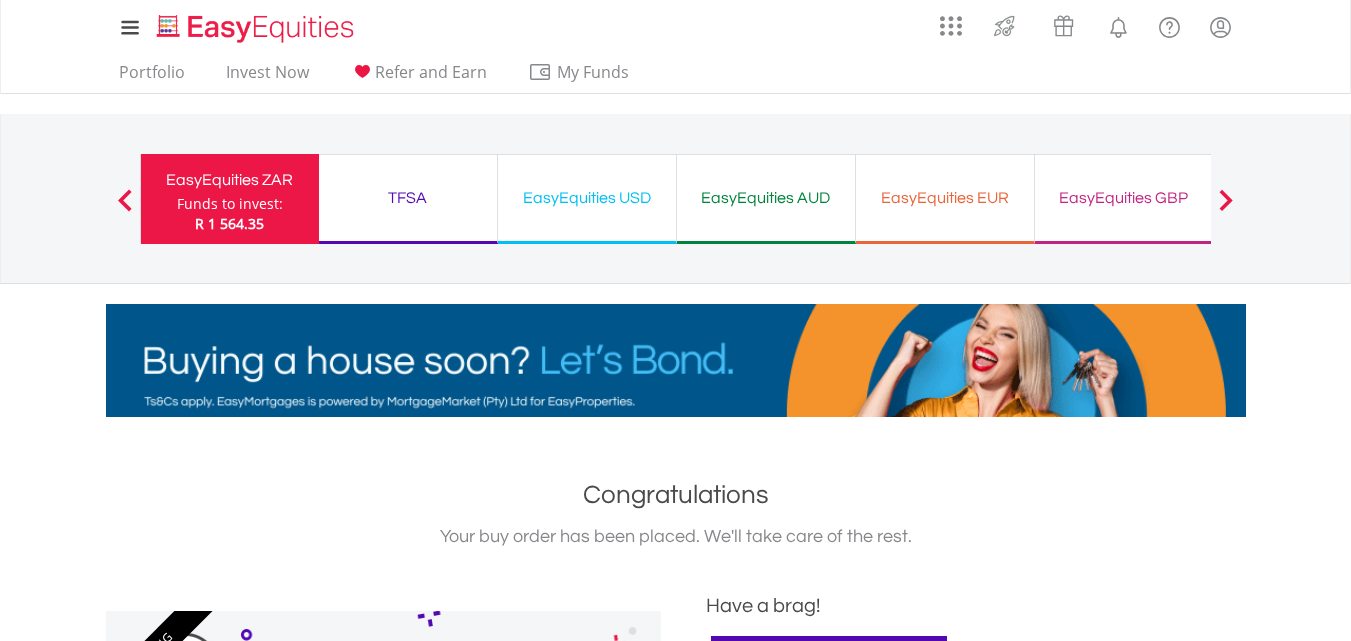 click on "EasyEquities ZAR" at bounding box center [230, 180] 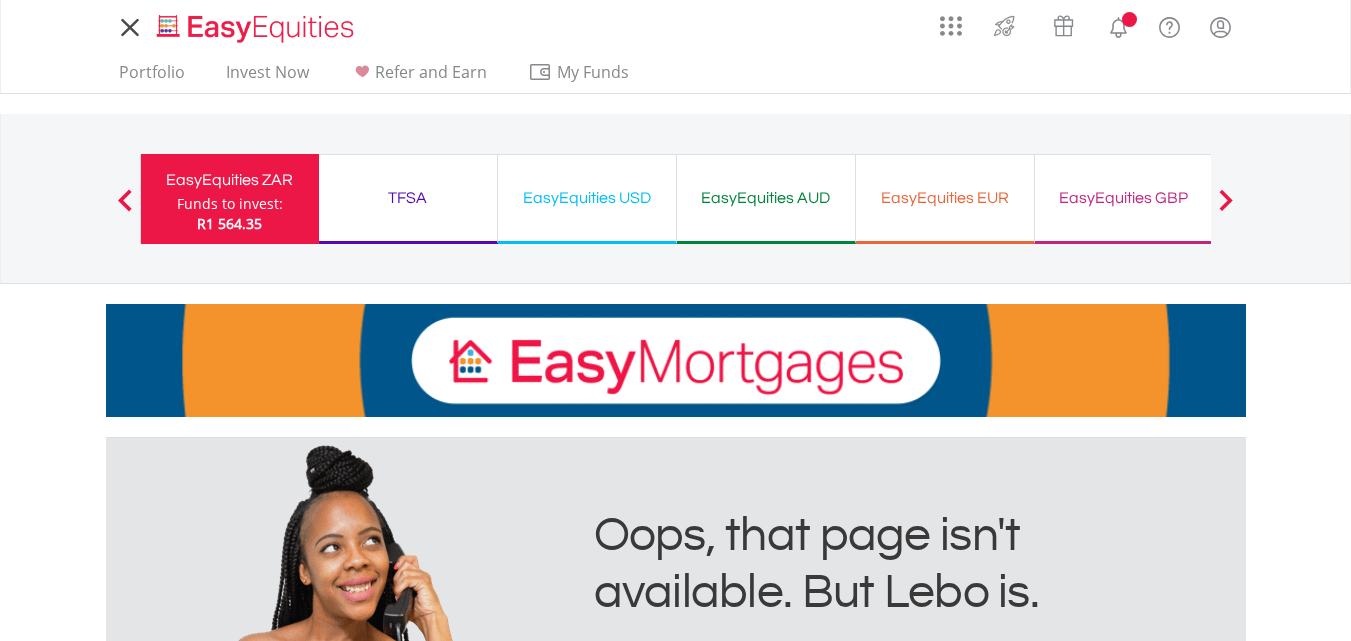 scroll, scrollTop: 0, scrollLeft: 0, axis: both 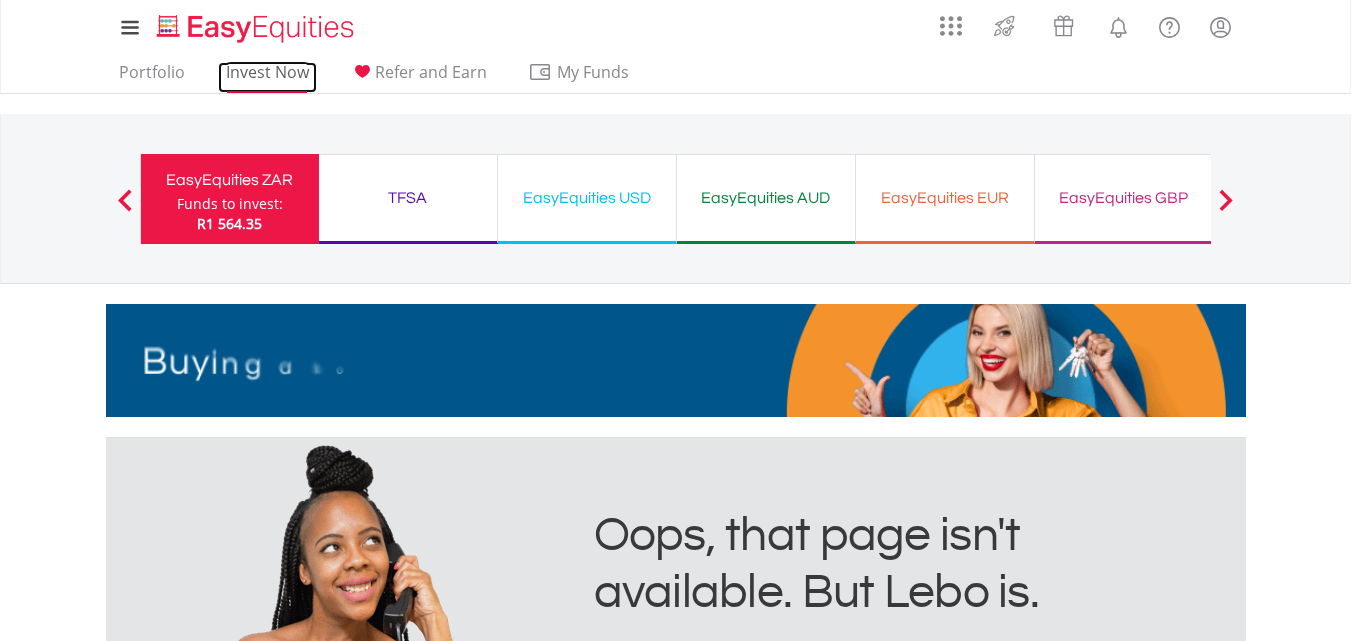 click on "Invest Now" at bounding box center (267, 77) 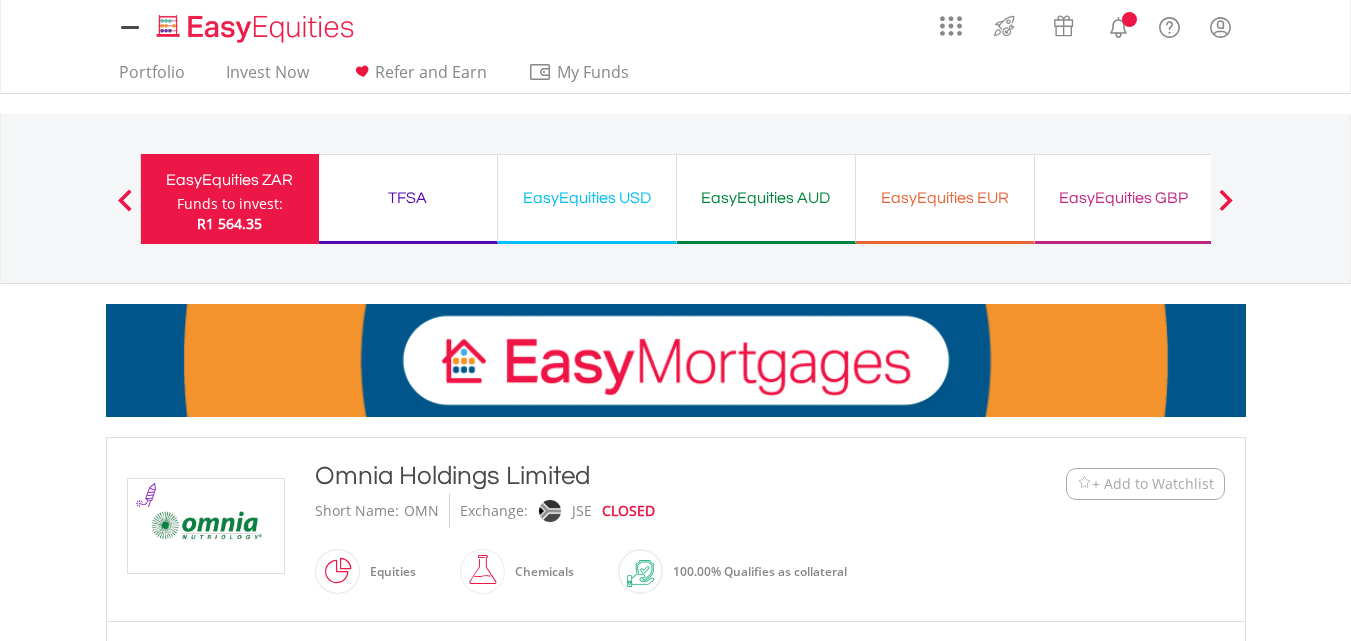 scroll, scrollTop: 0, scrollLeft: 0, axis: both 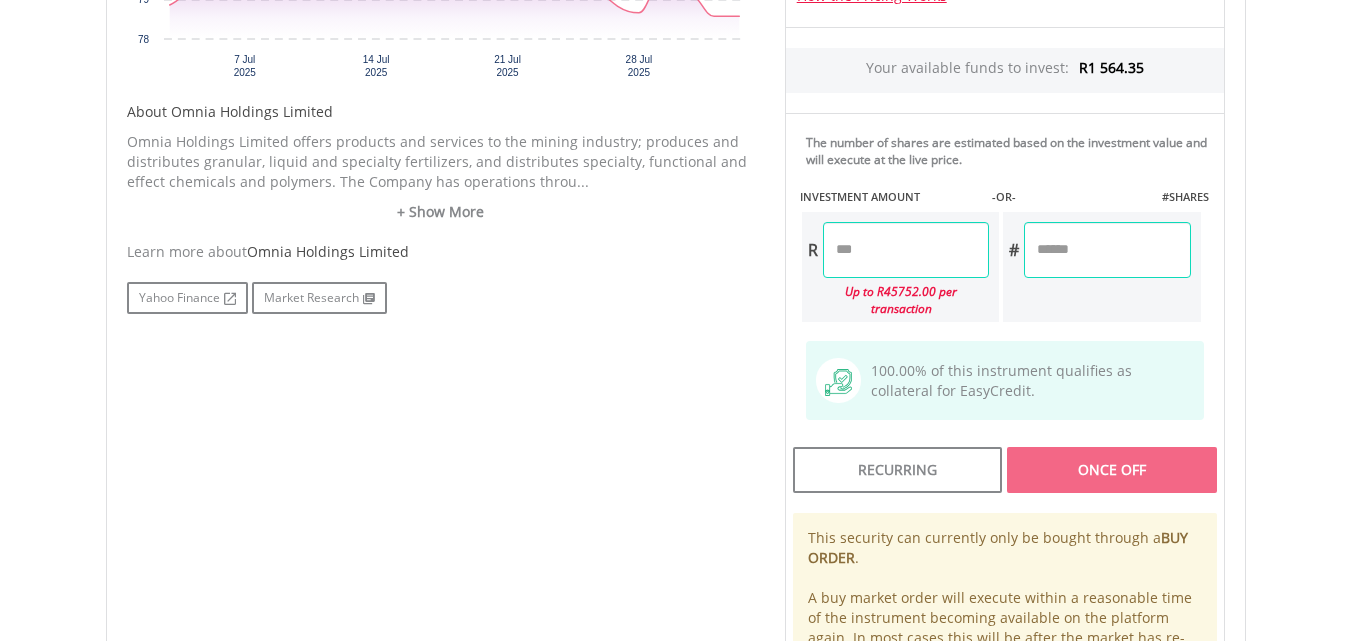 click at bounding box center (906, 250) 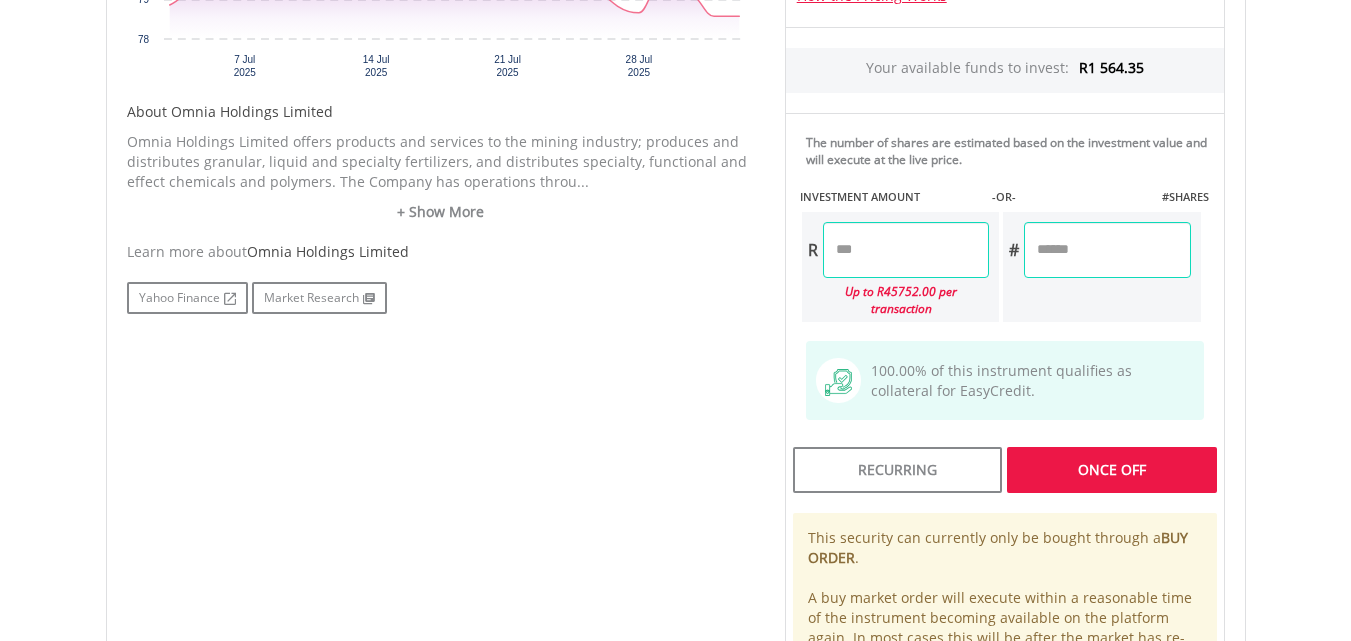 type on "******" 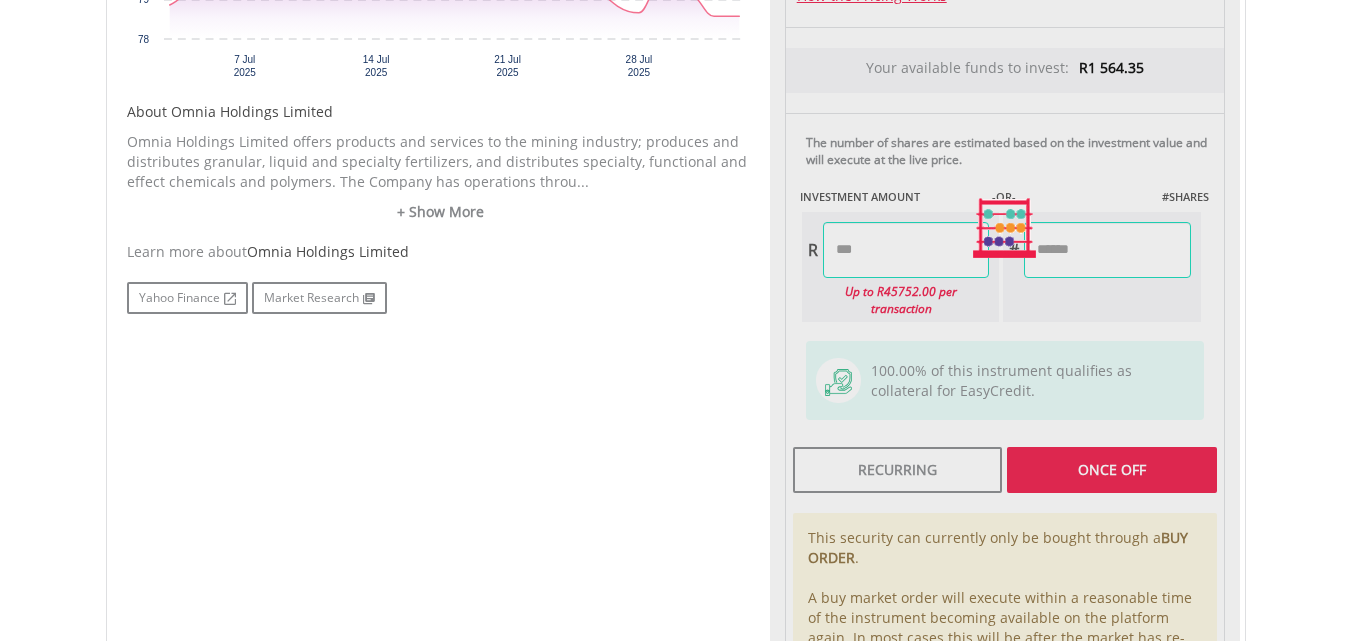 click on "No chart available.
1 MO CHANGE
-0.37%
DAILY CHANGE
0.00%
1M
3M
6M
1Y
MAX
Chart 7 Jul ​" at bounding box center [676, 228] 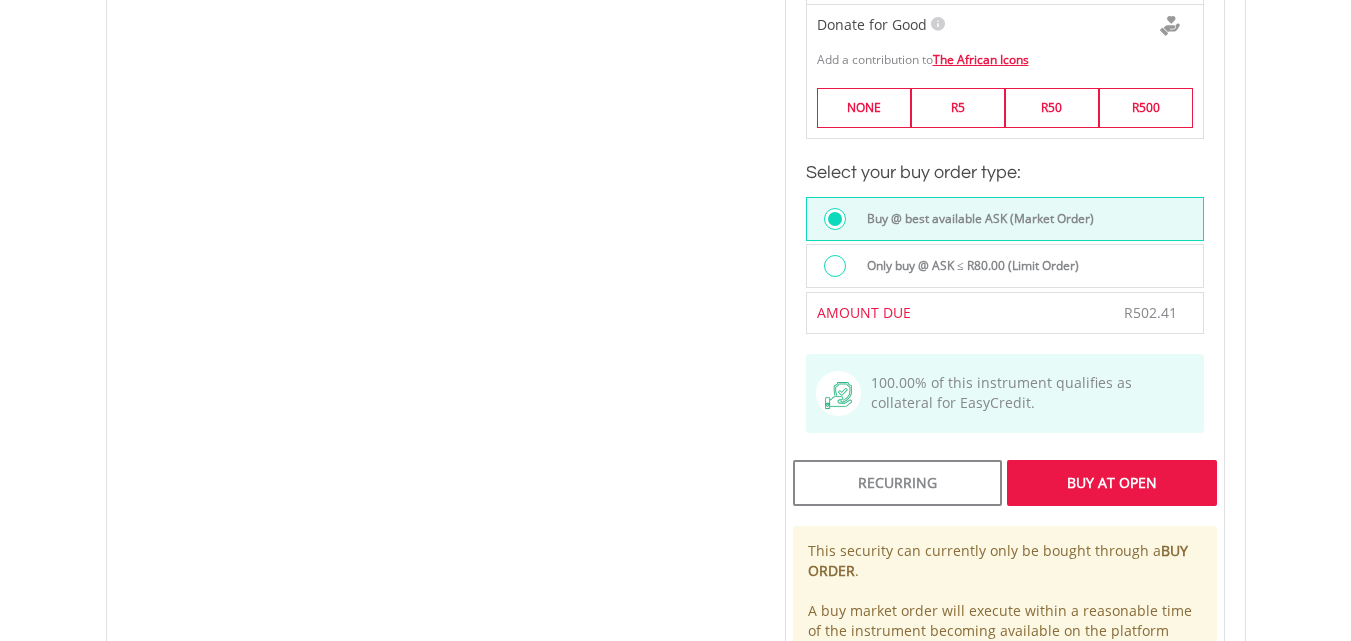 scroll, scrollTop: 1507, scrollLeft: 0, axis: vertical 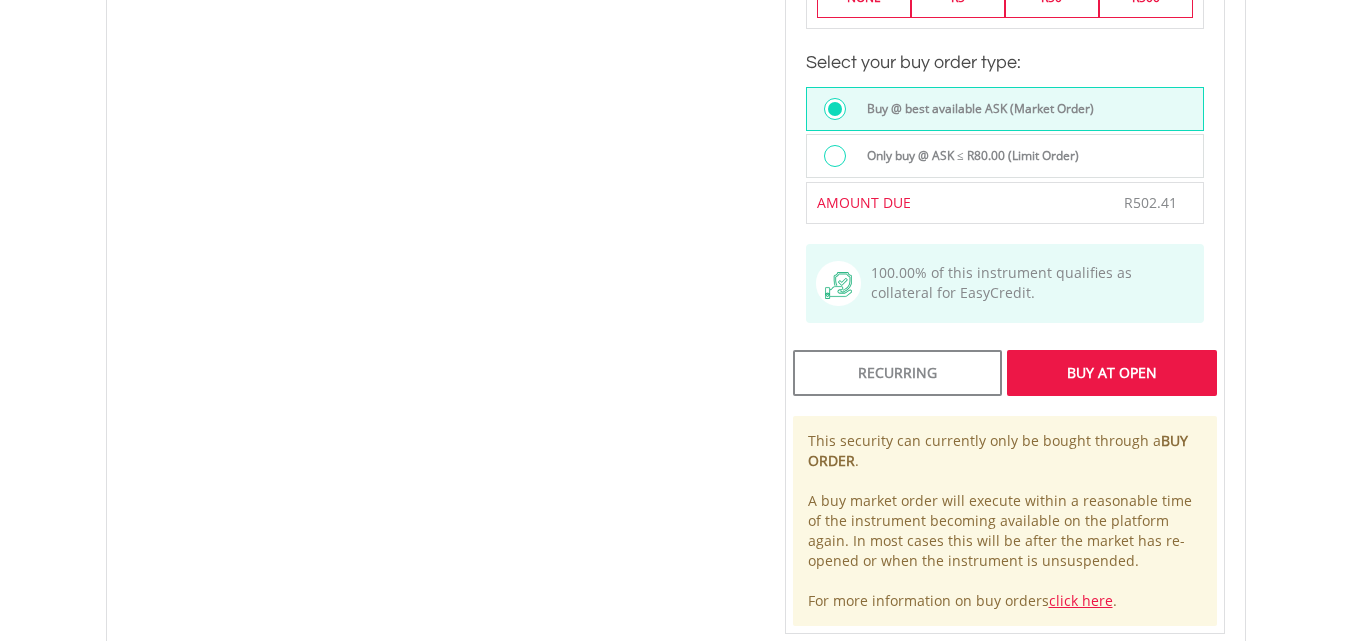 click on "Buy At Open" at bounding box center [1111, 373] 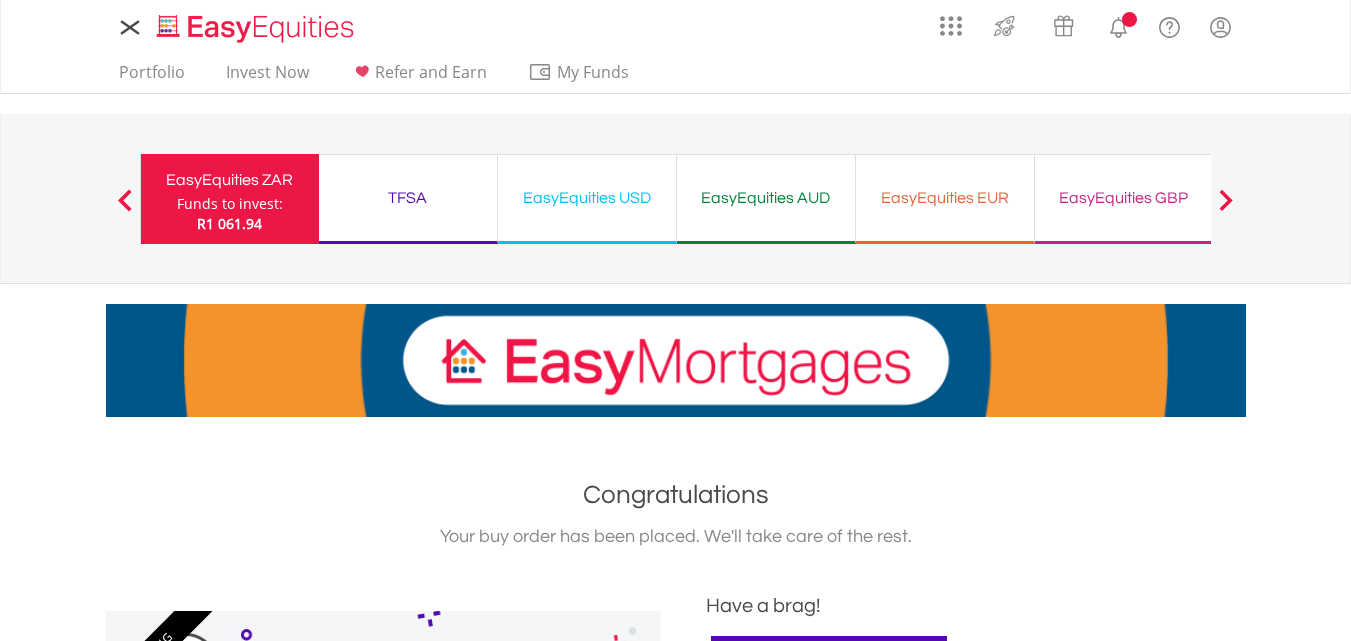 scroll, scrollTop: 0, scrollLeft: 0, axis: both 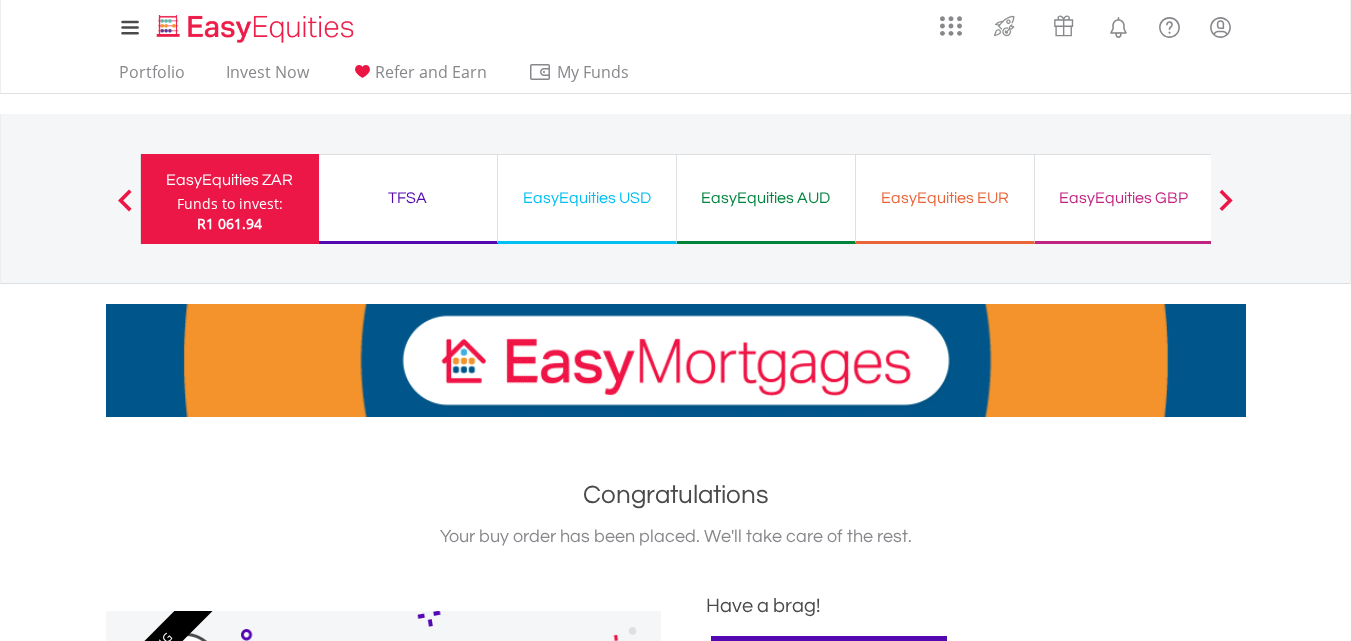 click on "EasyEquities ZAR" at bounding box center (230, 180) 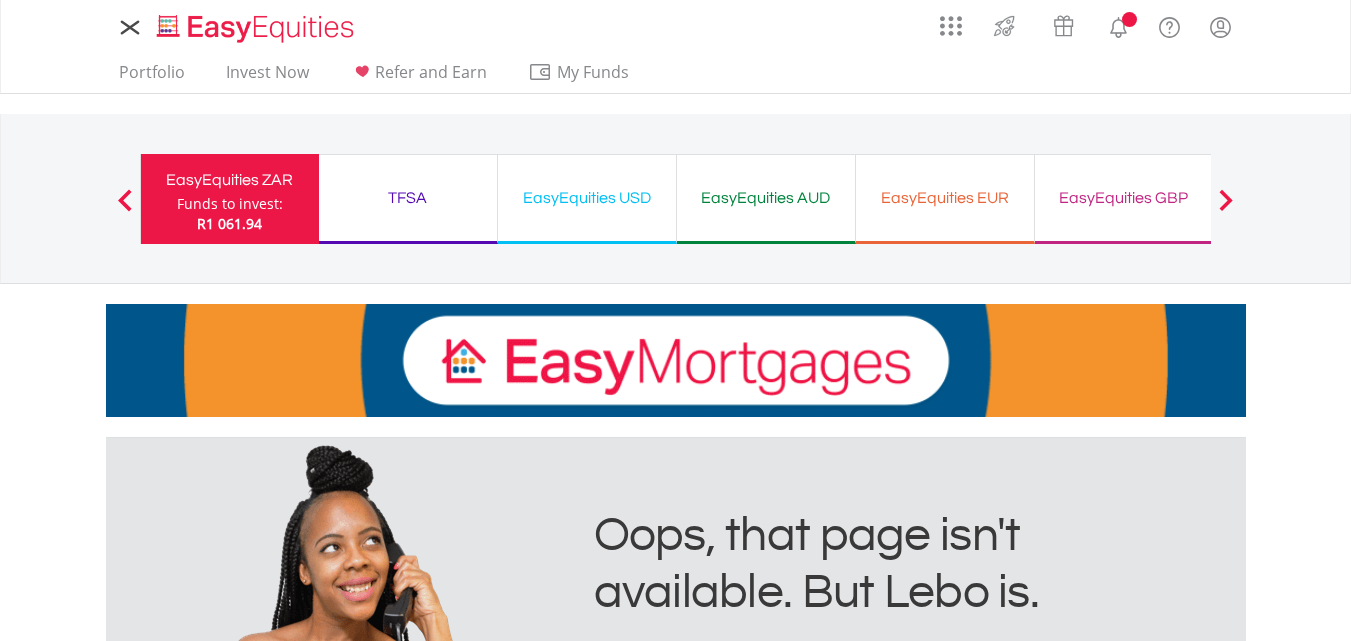 scroll, scrollTop: 0, scrollLeft: 0, axis: both 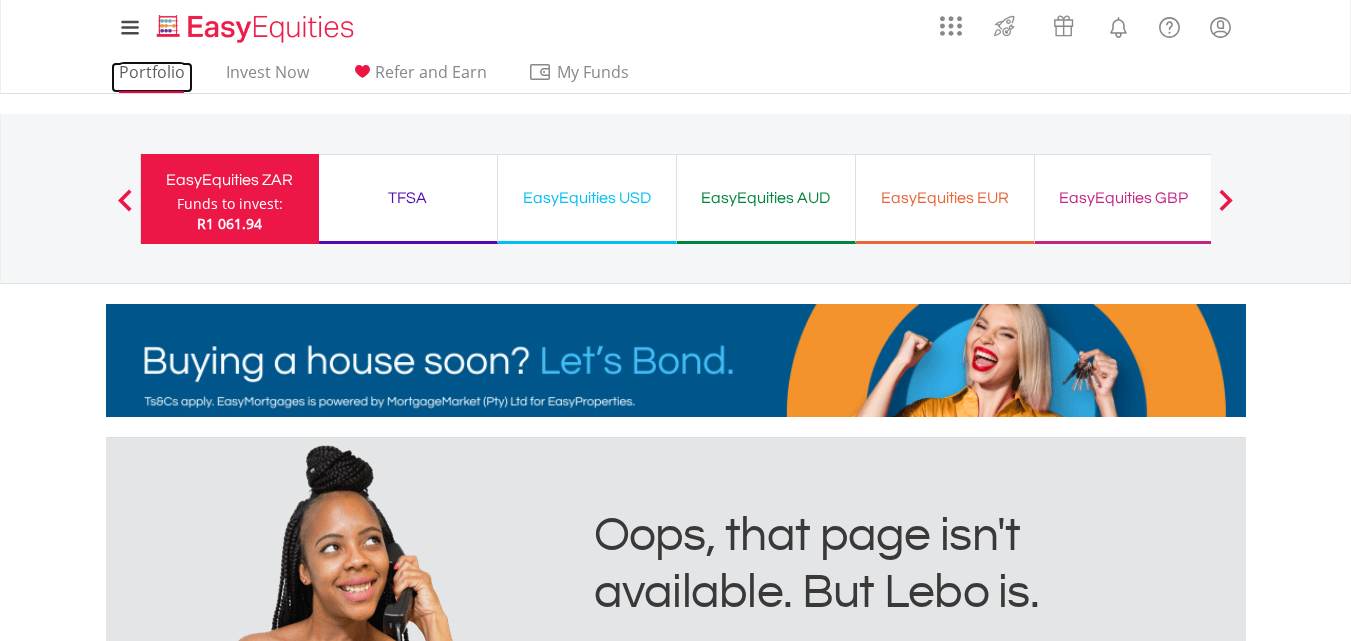 click on "Portfolio" at bounding box center (152, 77) 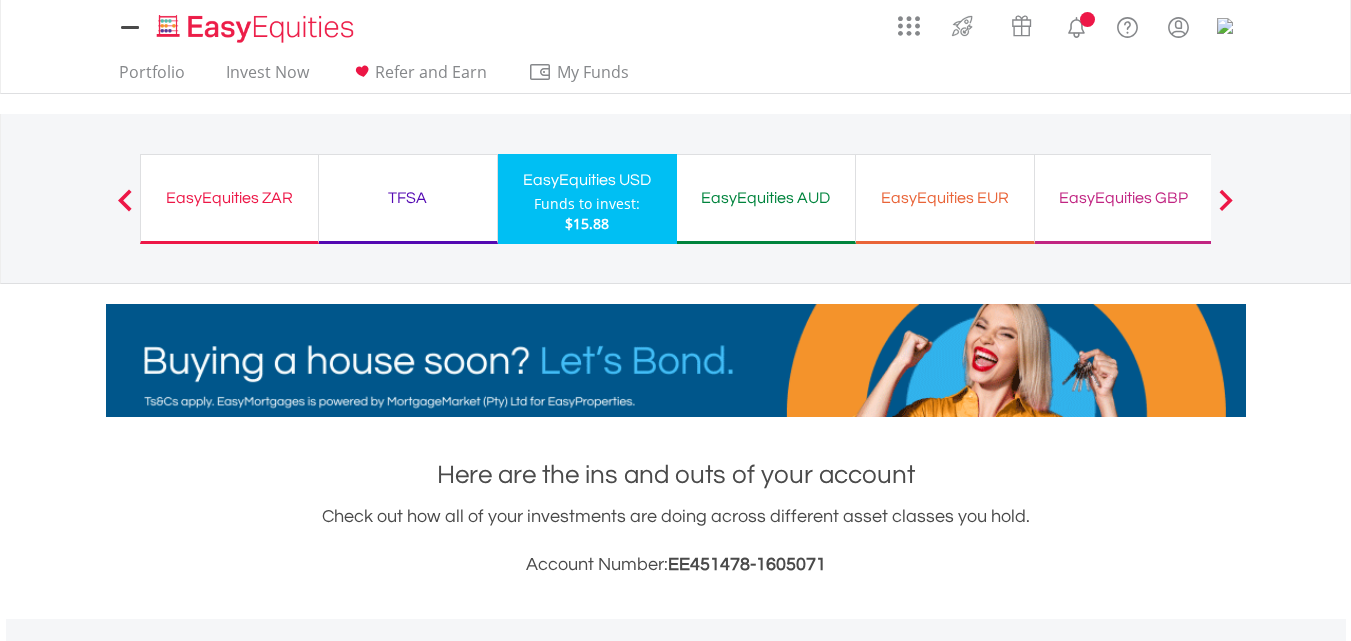 scroll, scrollTop: 0, scrollLeft: 0, axis: both 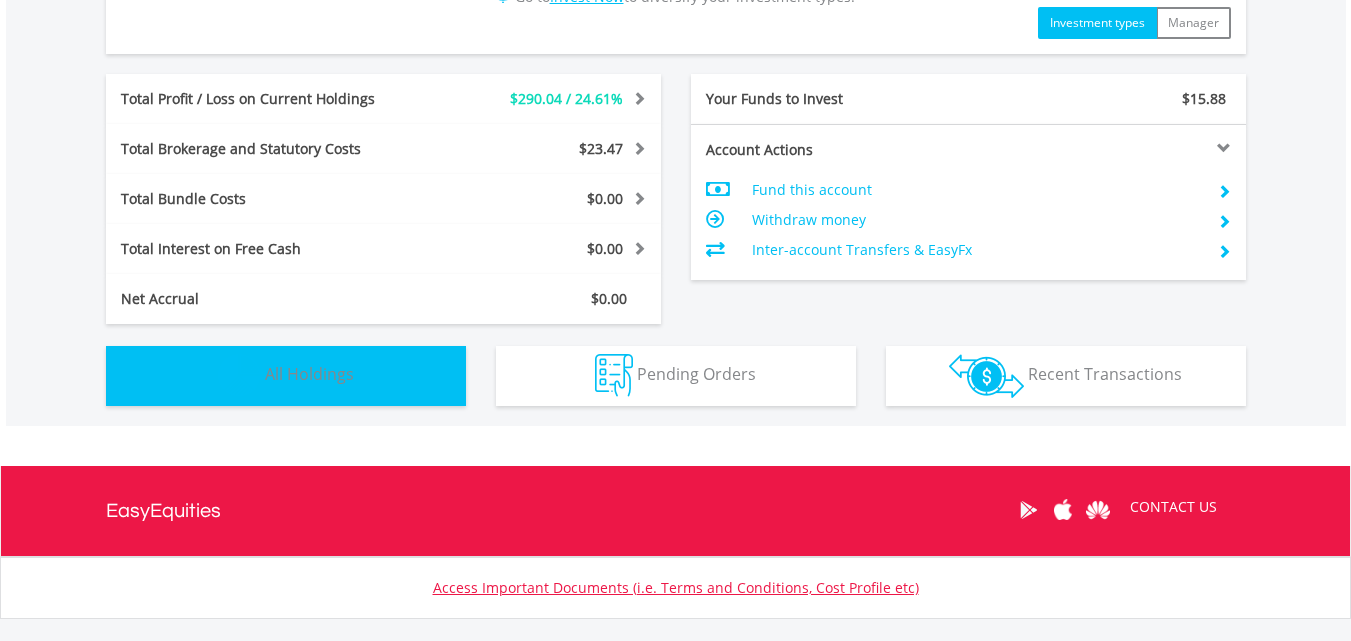 click on "Holdings
All Holdings" at bounding box center [286, 376] 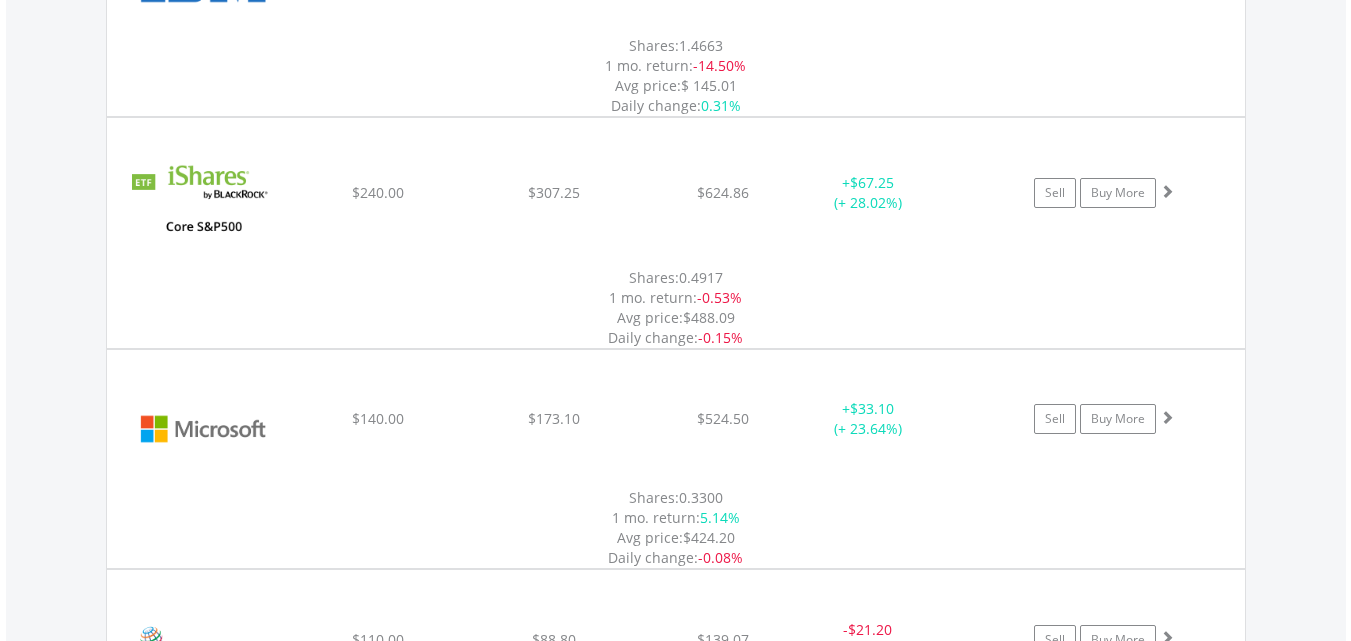 scroll, scrollTop: 2203, scrollLeft: 0, axis: vertical 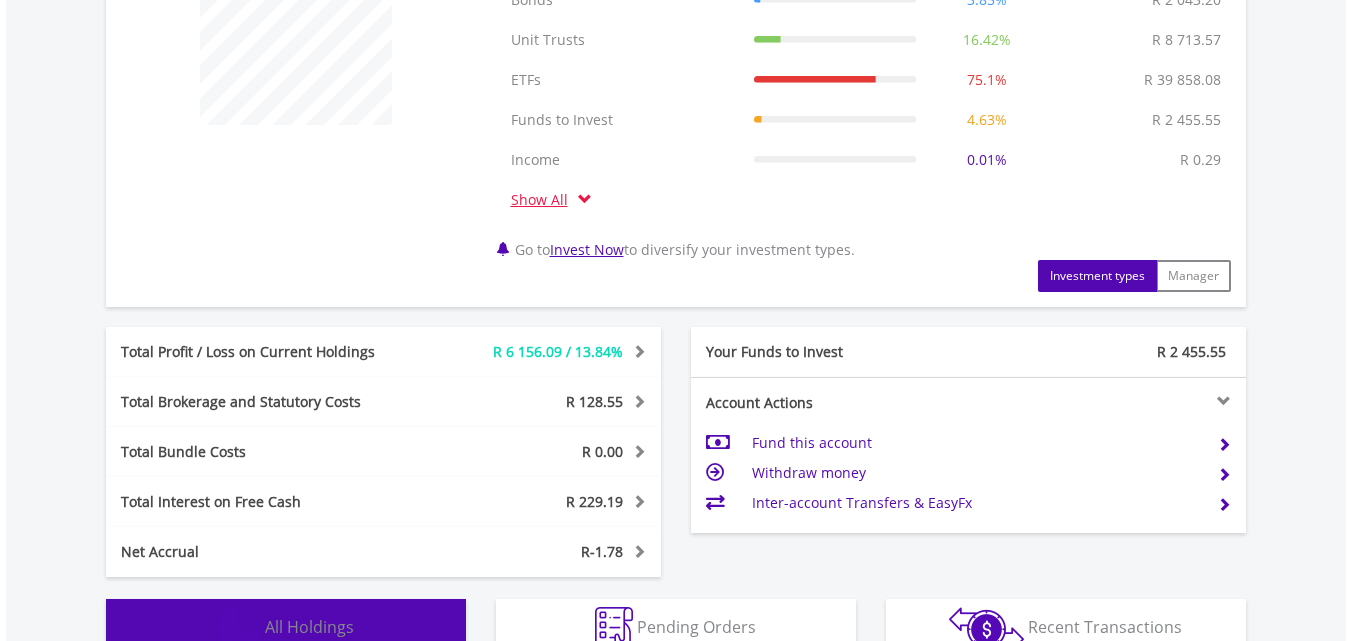 click on "Holdings
All Holdings" at bounding box center (286, 629) 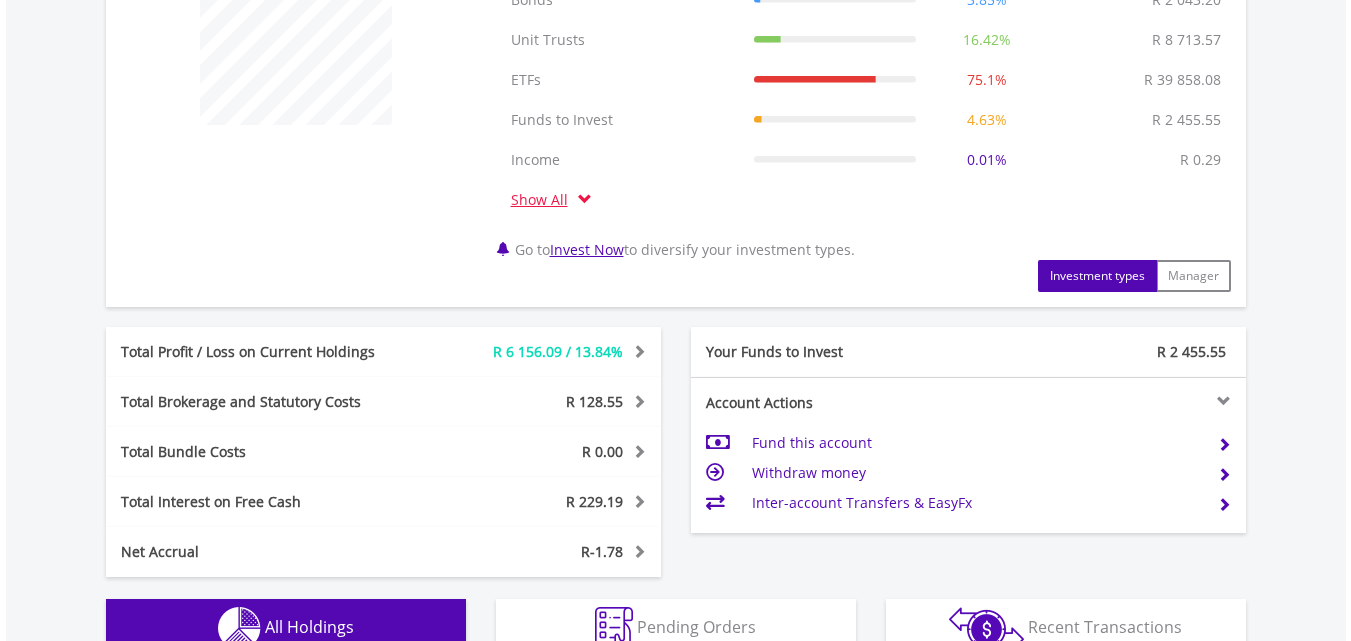 scroll, scrollTop: 1563, scrollLeft: 0, axis: vertical 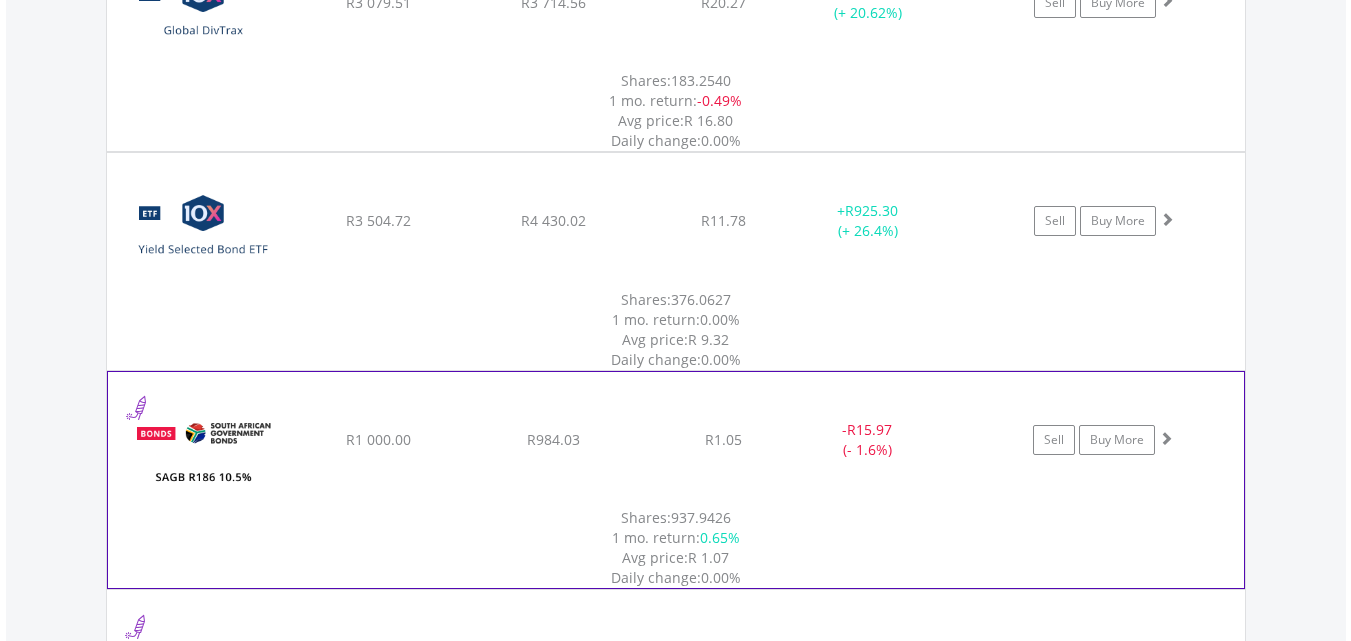 click on "﻿
SAGB R186 10.5% 21/12/26
R1 000.00
R984.03
R1.05
-  R15.97 (- 1.6%)
Sell
Buy More" at bounding box center (676, 2) 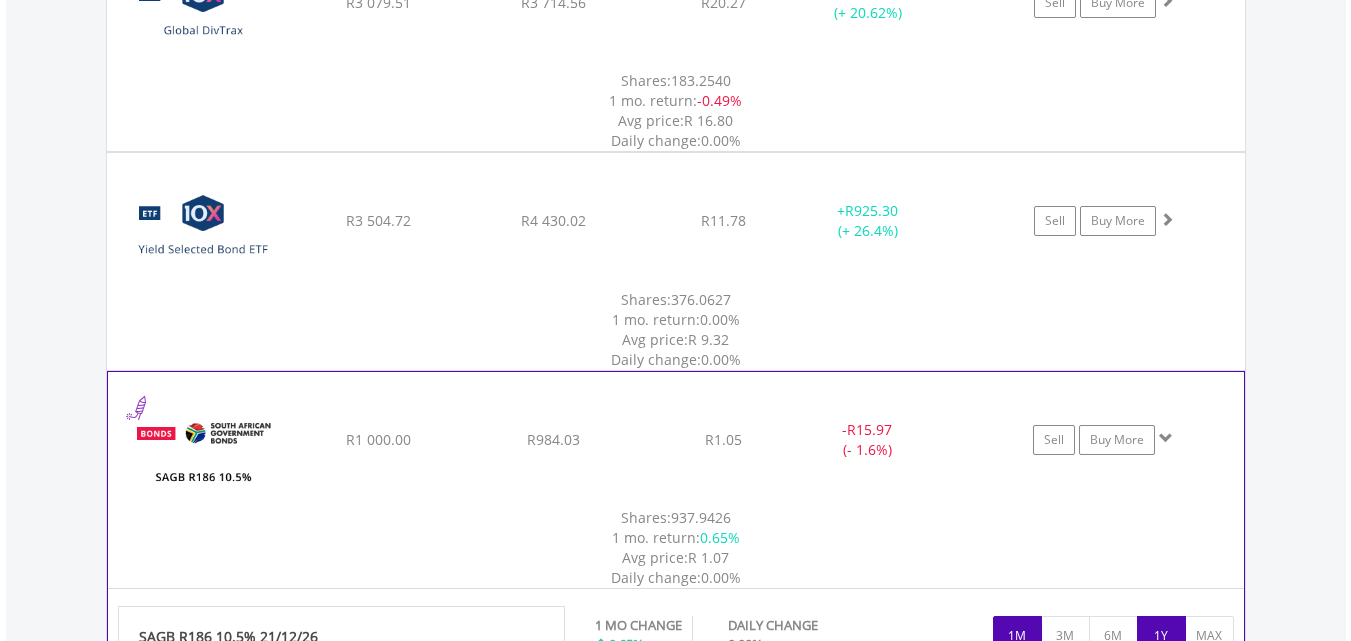 click on "1Y" at bounding box center [1161, 635] 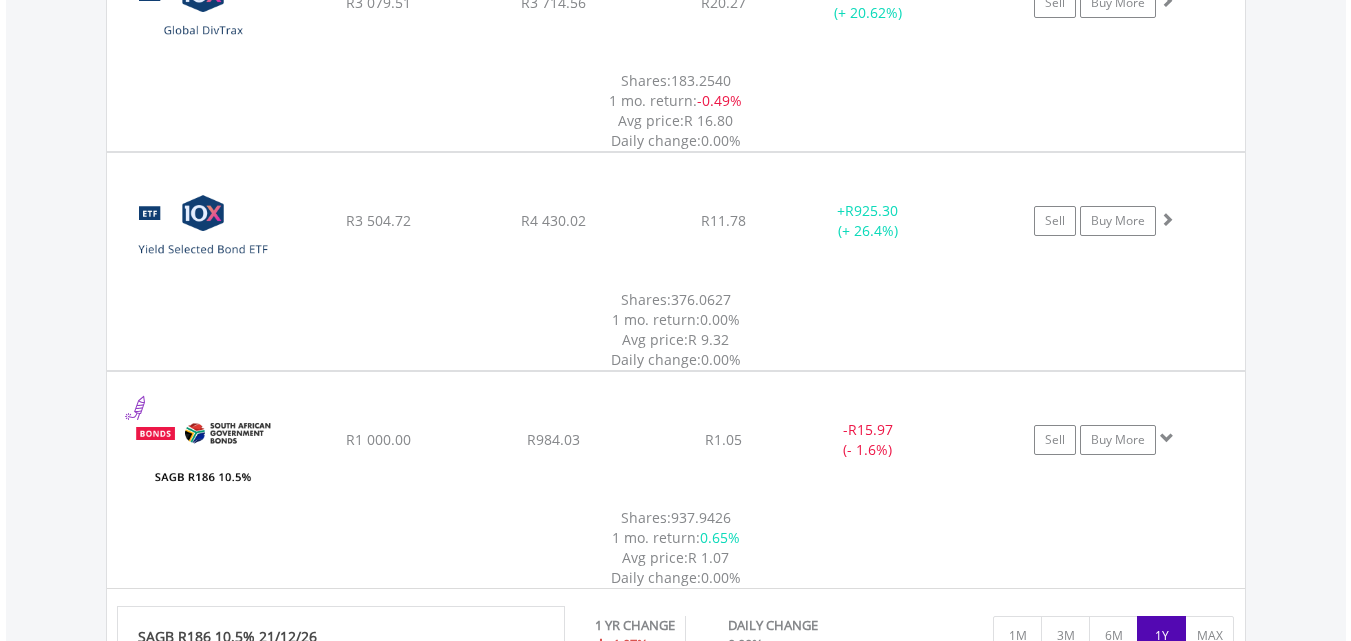 drag, startPoint x: 1342, startPoint y: 293, endPoint x: 1345, endPoint y: 340, distance: 47.095646 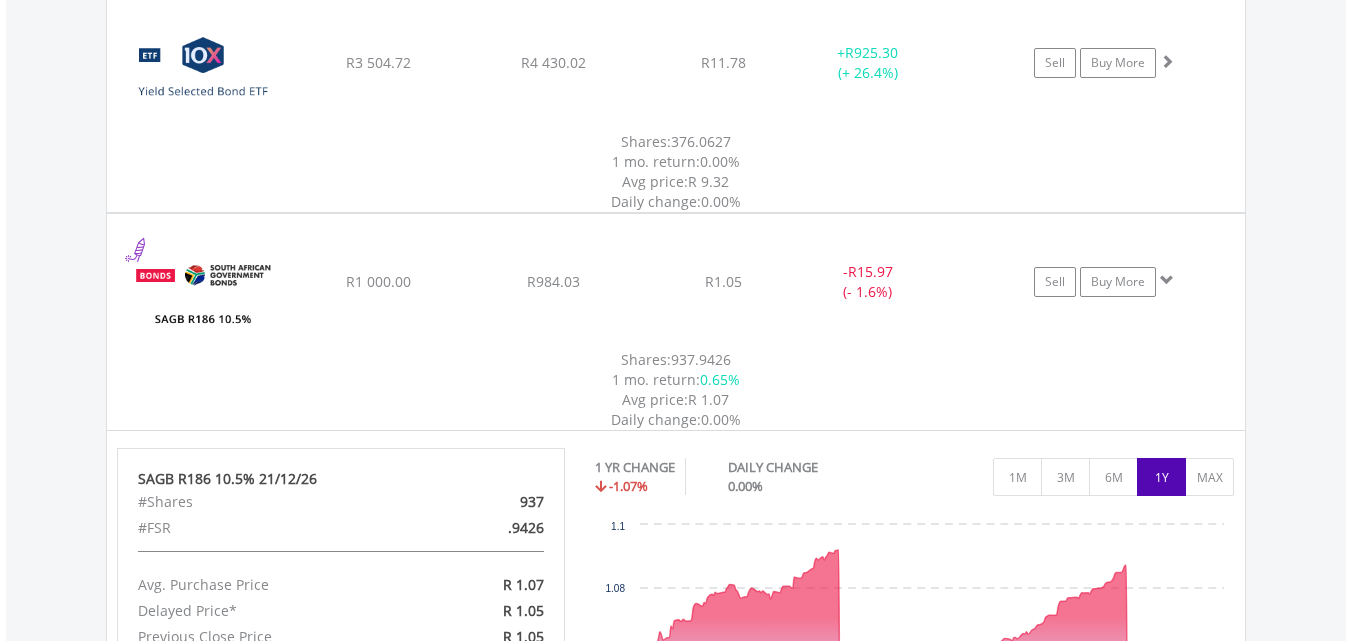 scroll, scrollTop: 1942, scrollLeft: 0, axis: vertical 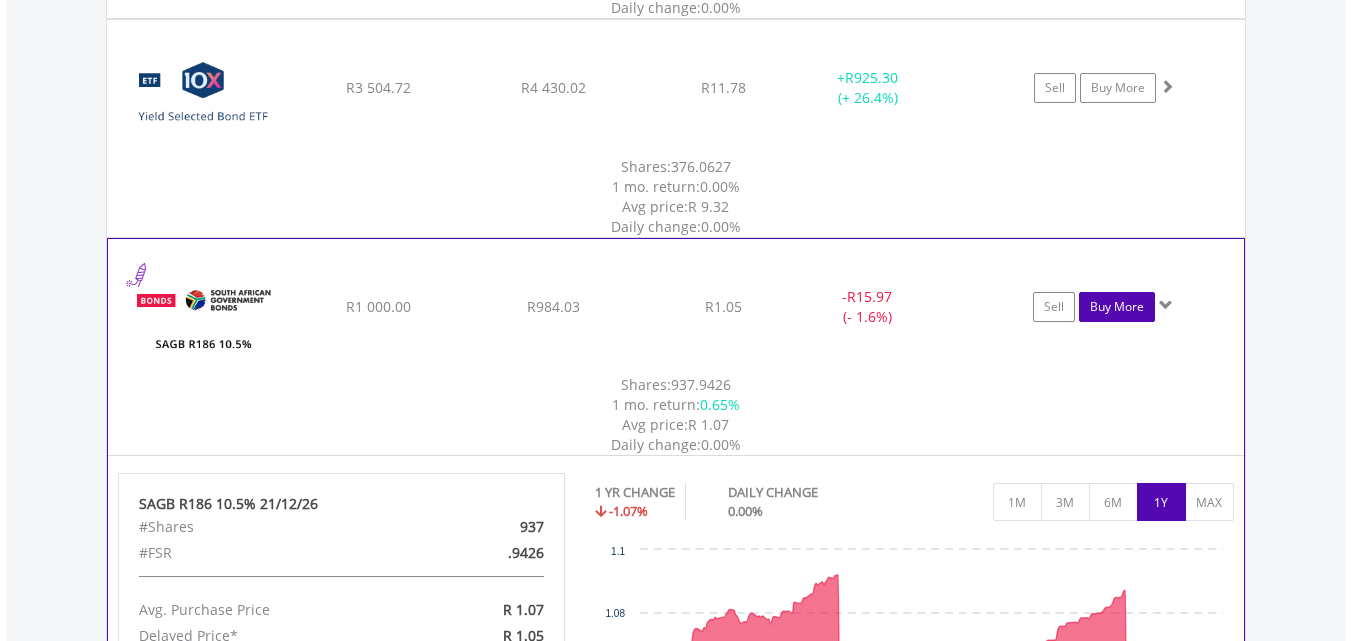 click on "Buy More" at bounding box center (1117, 307) 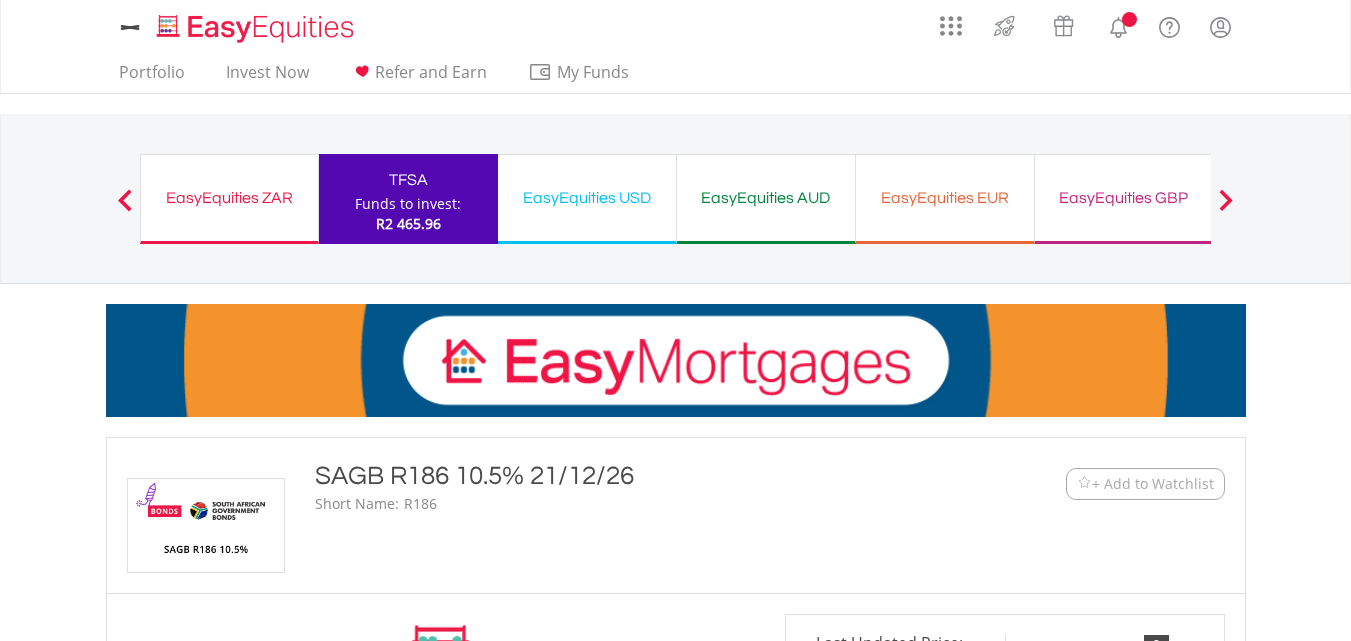 scroll, scrollTop: 0, scrollLeft: 0, axis: both 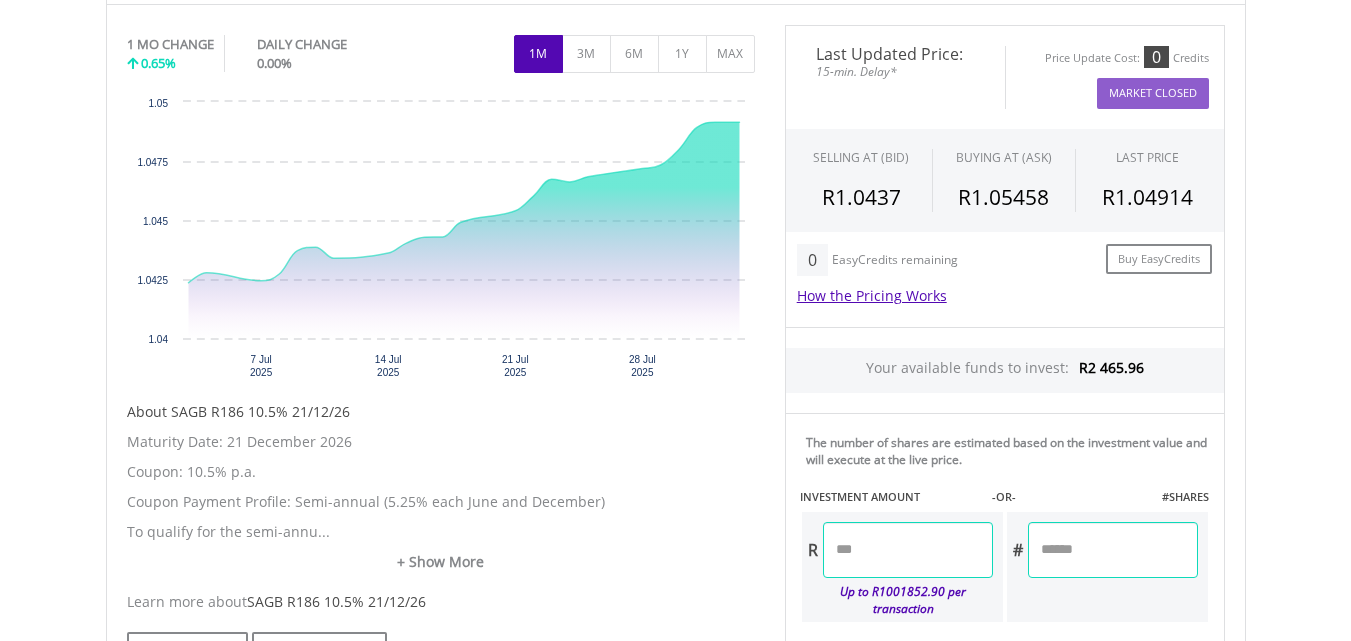 click at bounding box center [908, 550] 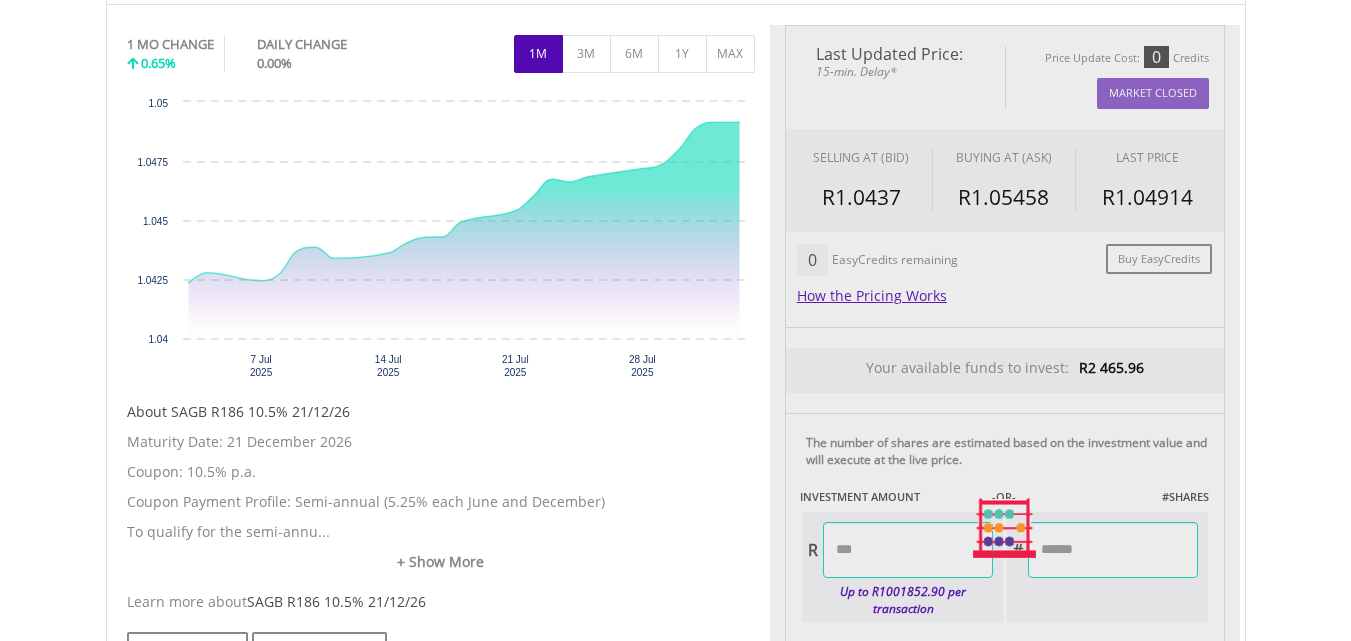 type on "******" 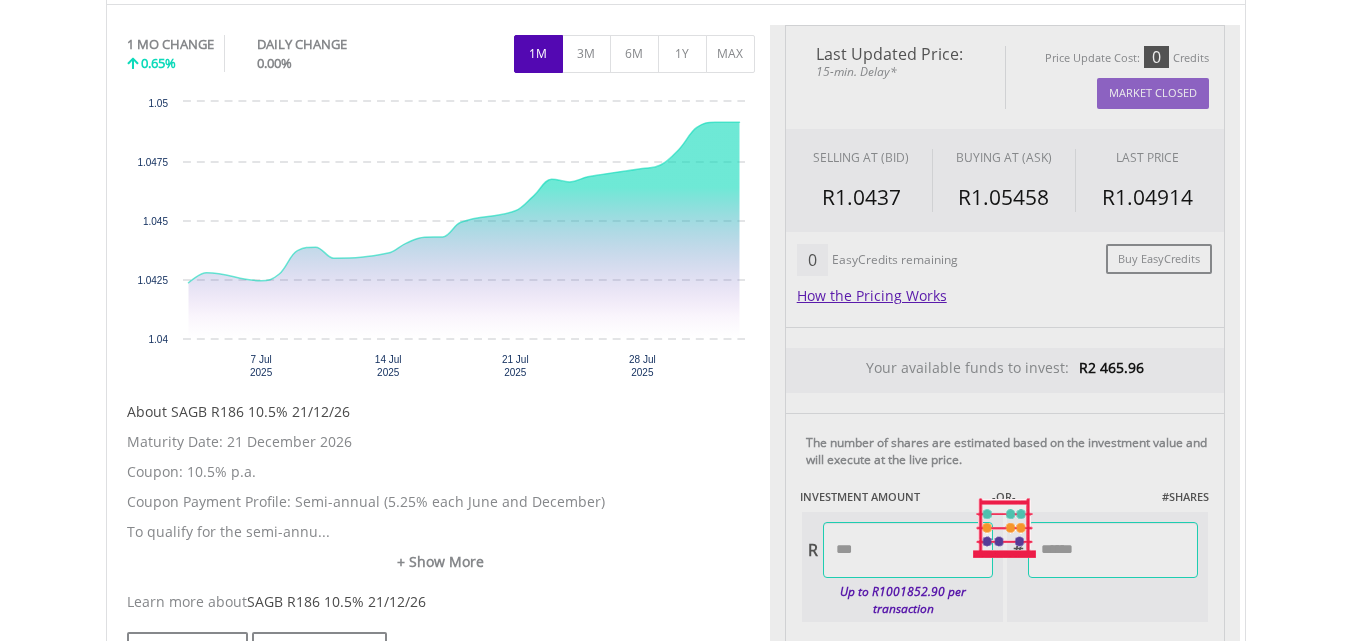 type on "********" 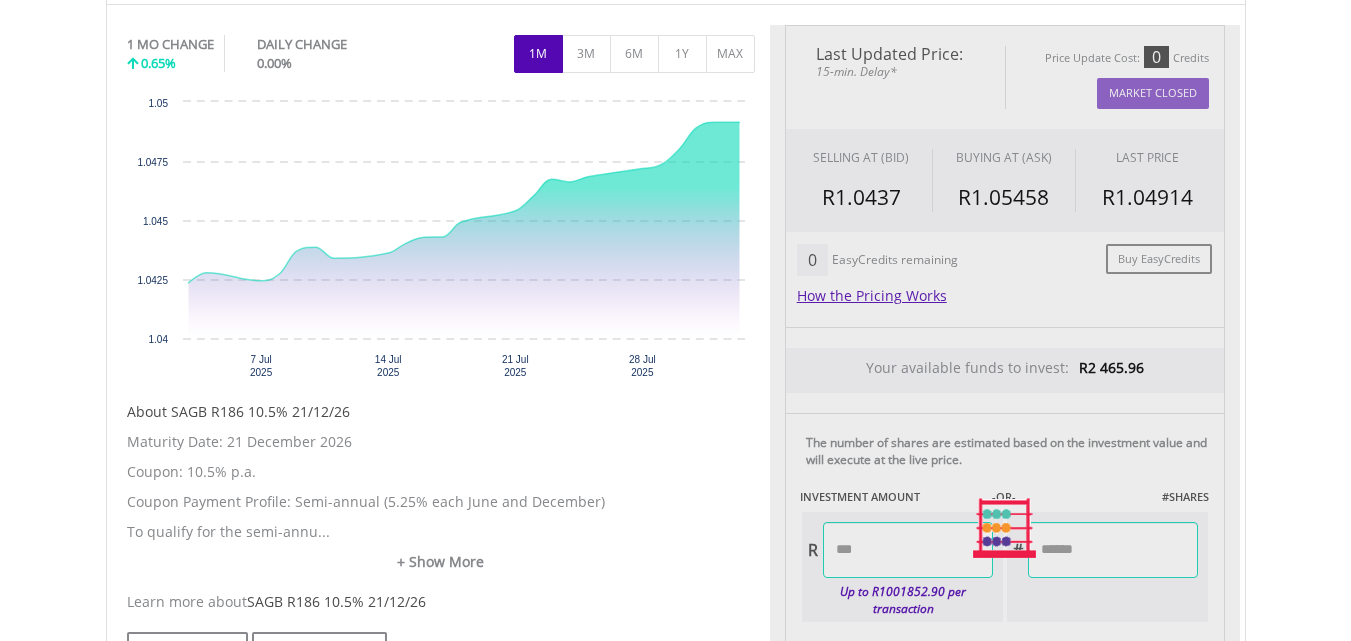 click on "Last Updated Price:
15-min. Delay*
Price Update Cost:
0
Credits
Market Closed
SELLING AT (BID)
BUYING AT                     (ASK)
LAST PRICE
R1.0437
R1.05458
R1.04914
0" at bounding box center (1005, 528) 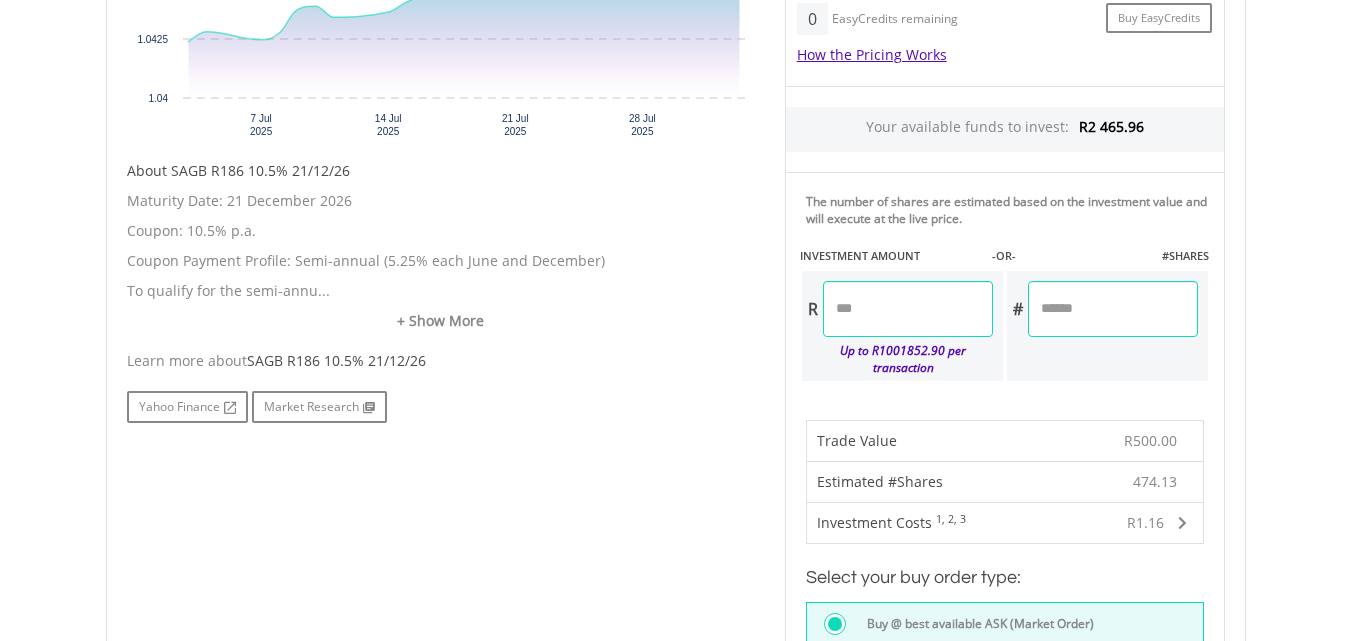 scroll, scrollTop: 835, scrollLeft: 0, axis: vertical 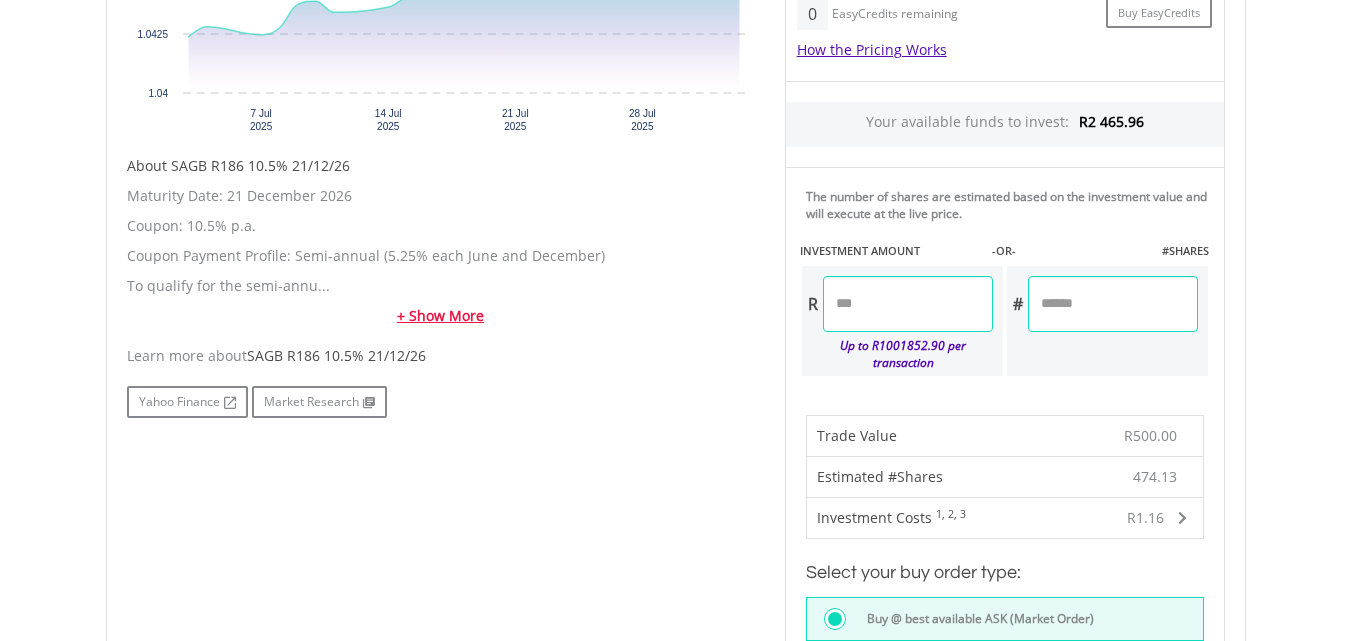 click on "+ Show More" at bounding box center (441, 316) 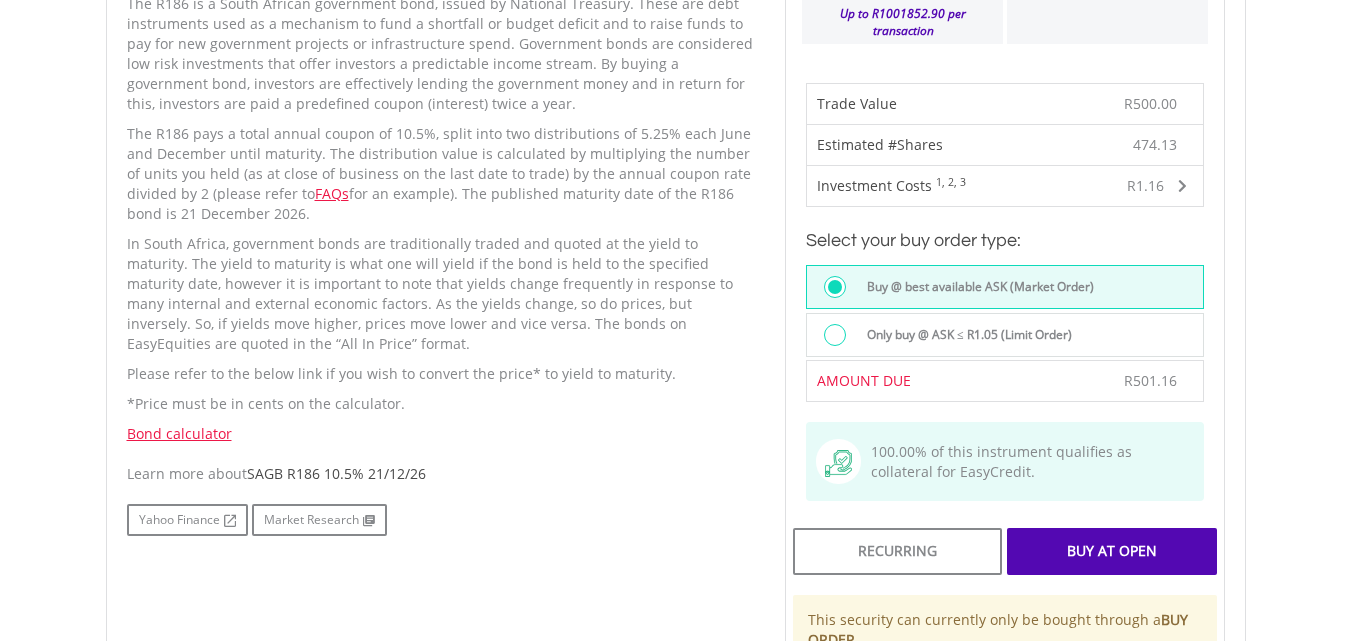 scroll, scrollTop: 1321, scrollLeft: 0, axis: vertical 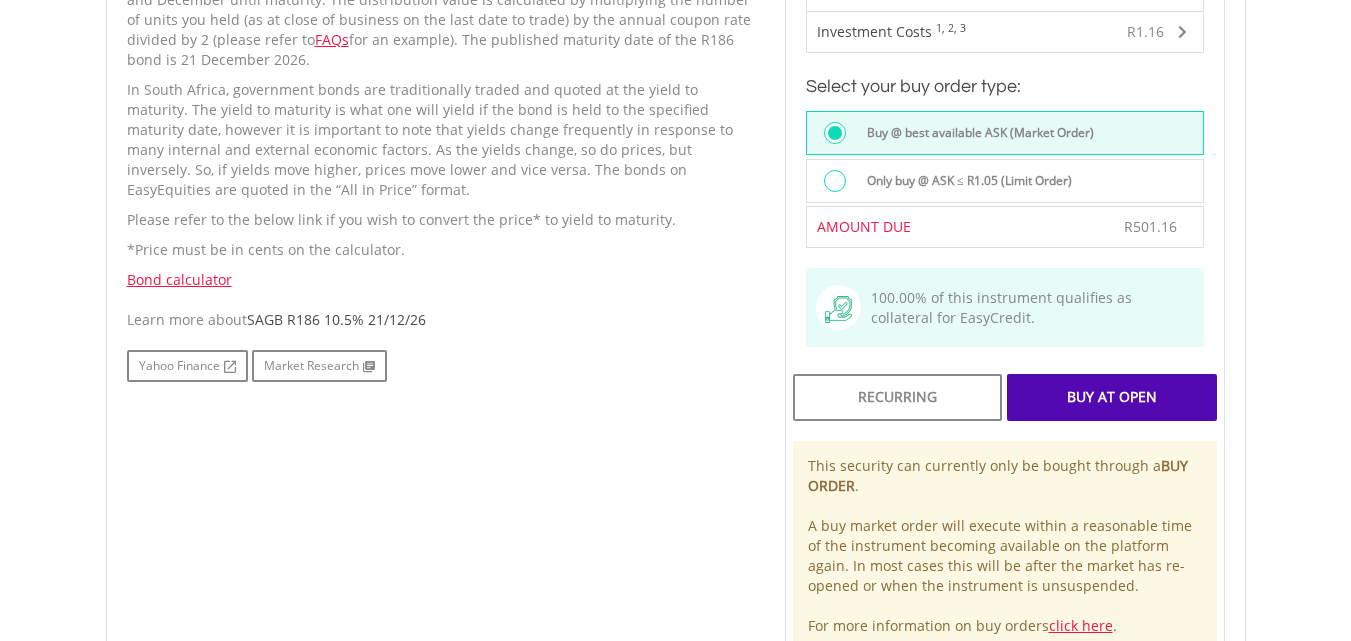 click on "Buy At Open" at bounding box center [1111, 397] 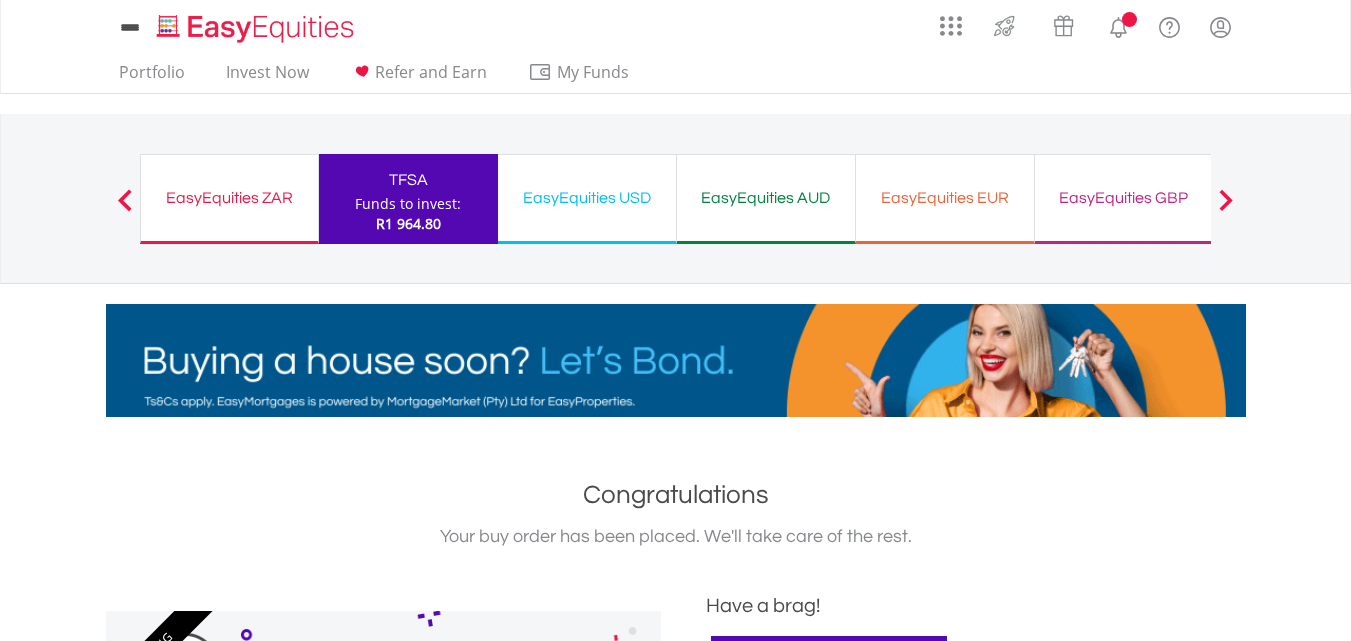 scroll, scrollTop: 0, scrollLeft: 0, axis: both 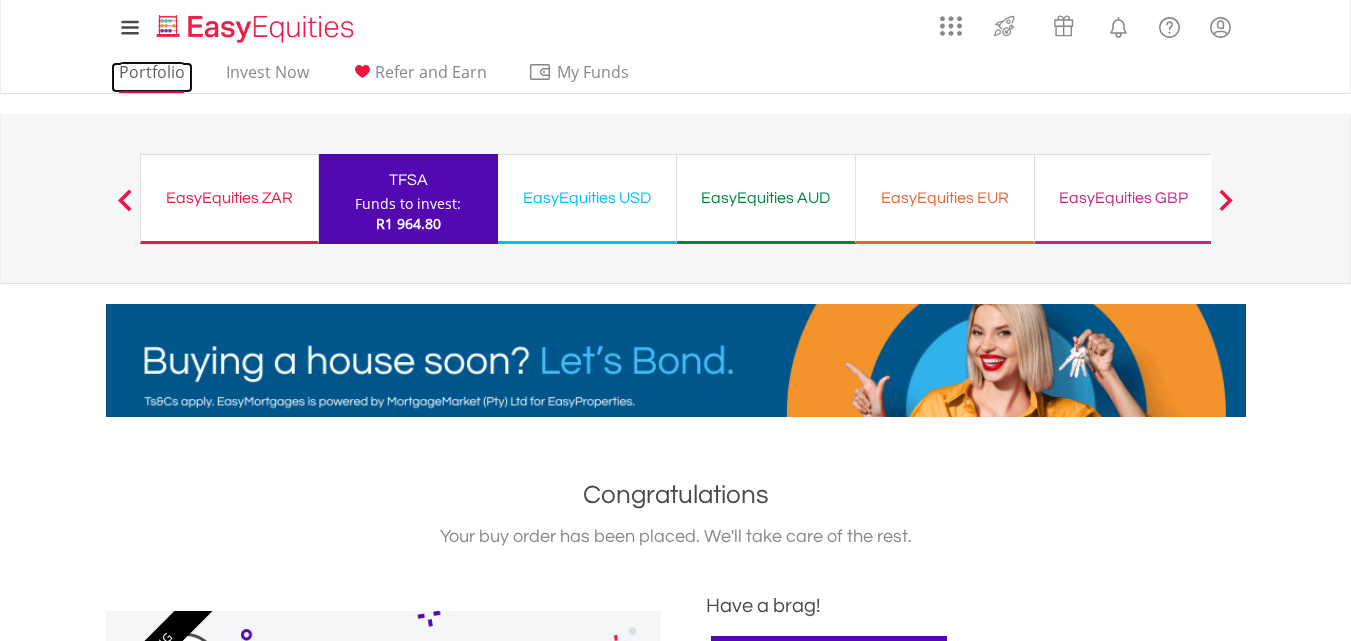 click on "Portfolio" at bounding box center (152, 77) 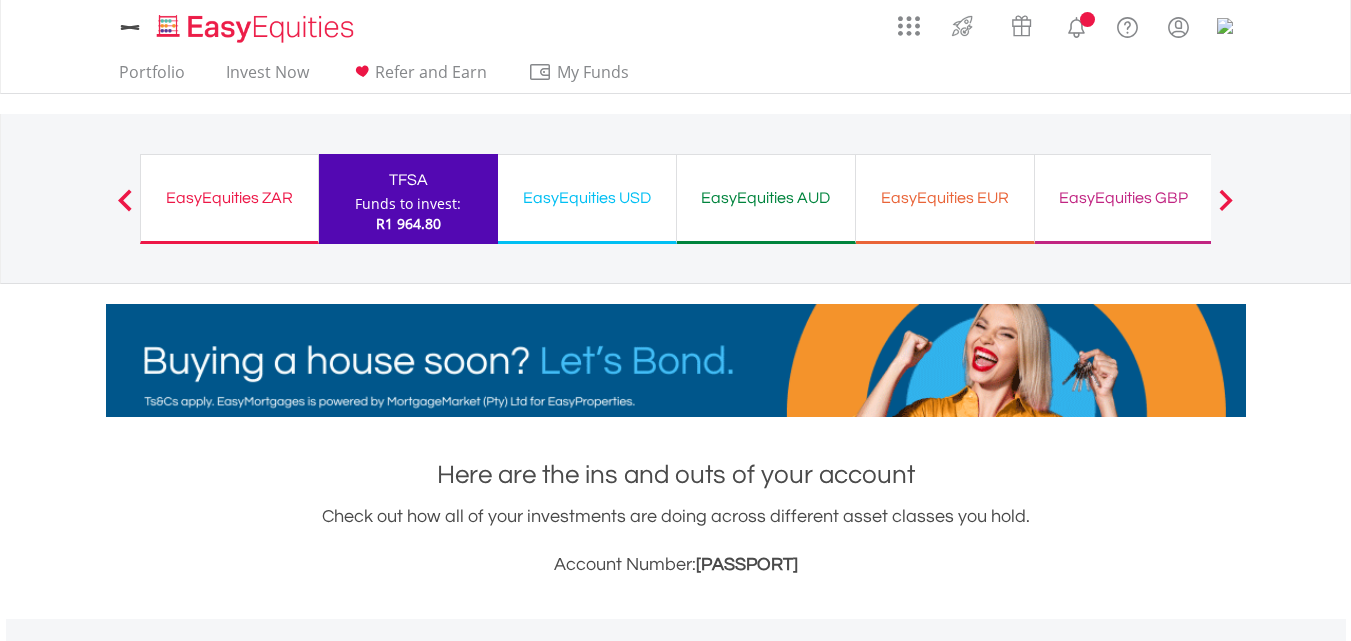 scroll, scrollTop: 0, scrollLeft: 0, axis: both 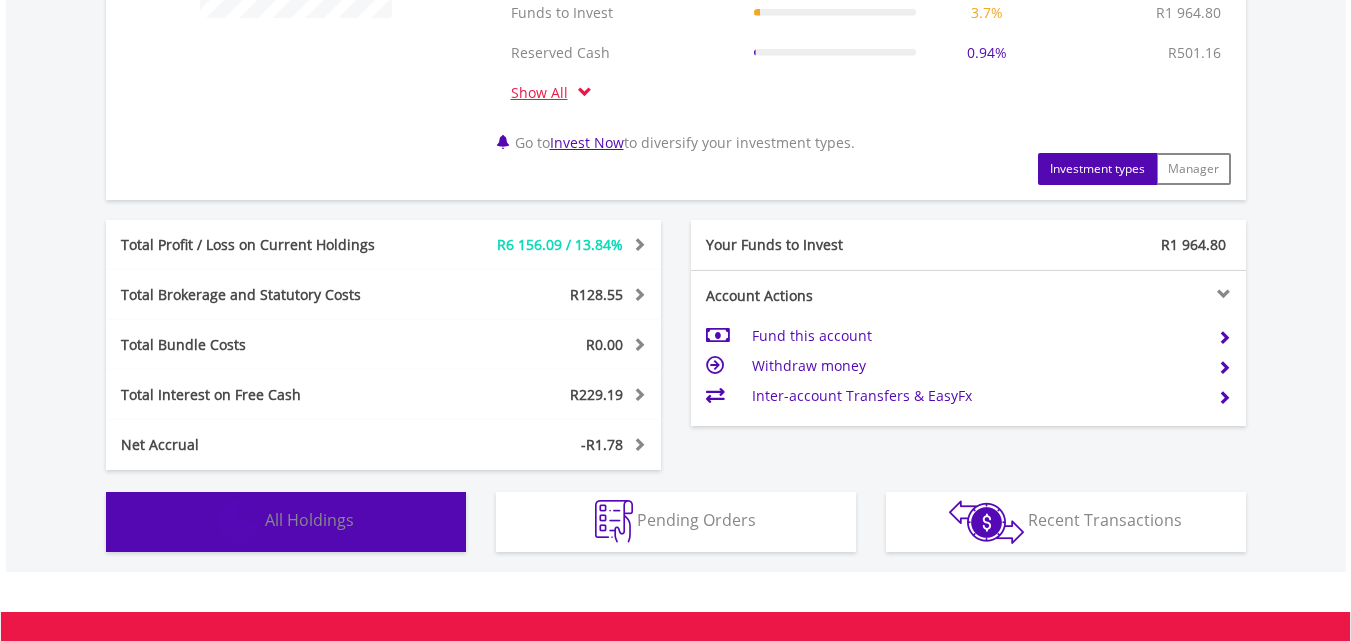 click on "Holdings
All Holdings" at bounding box center (286, 522) 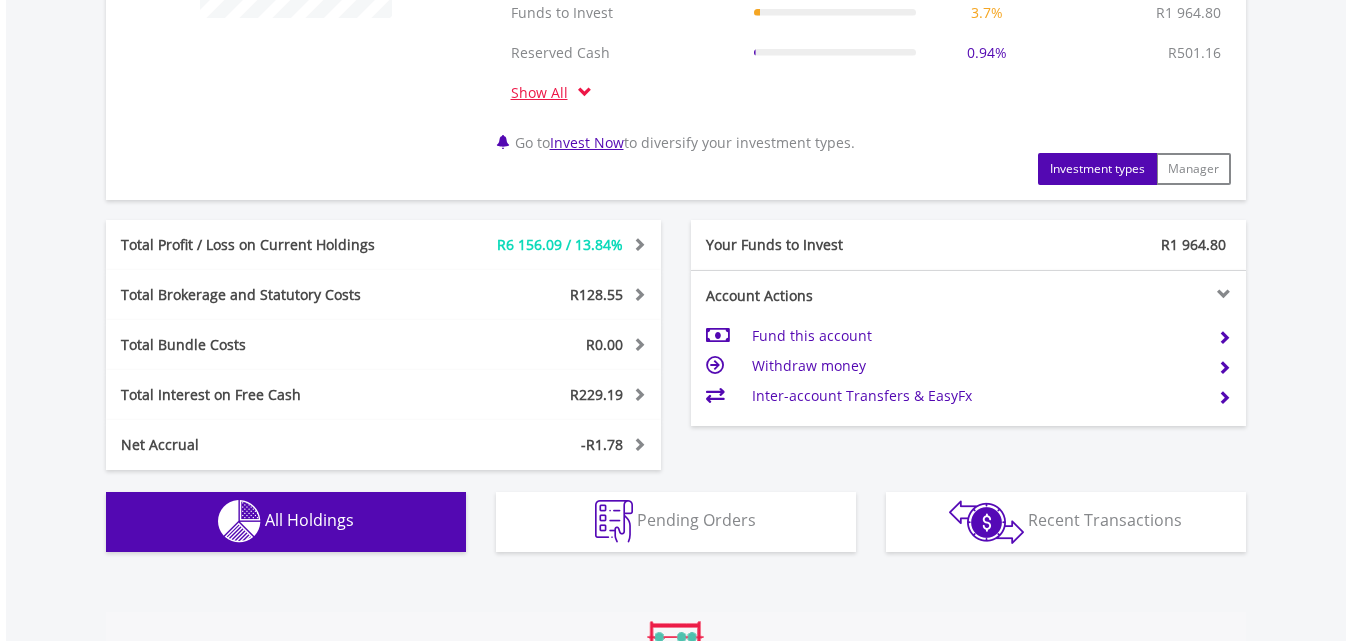 scroll, scrollTop: 1563, scrollLeft: 0, axis: vertical 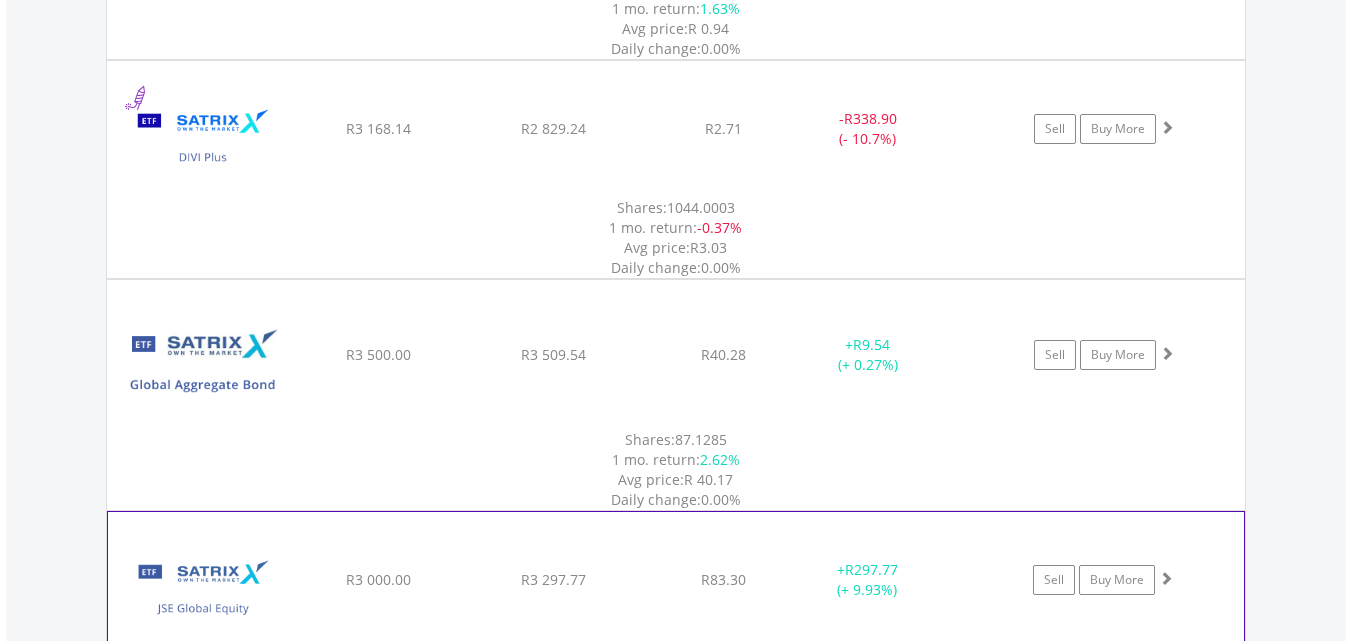 click on "Sell
Buy More" at bounding box center [1114, -745] 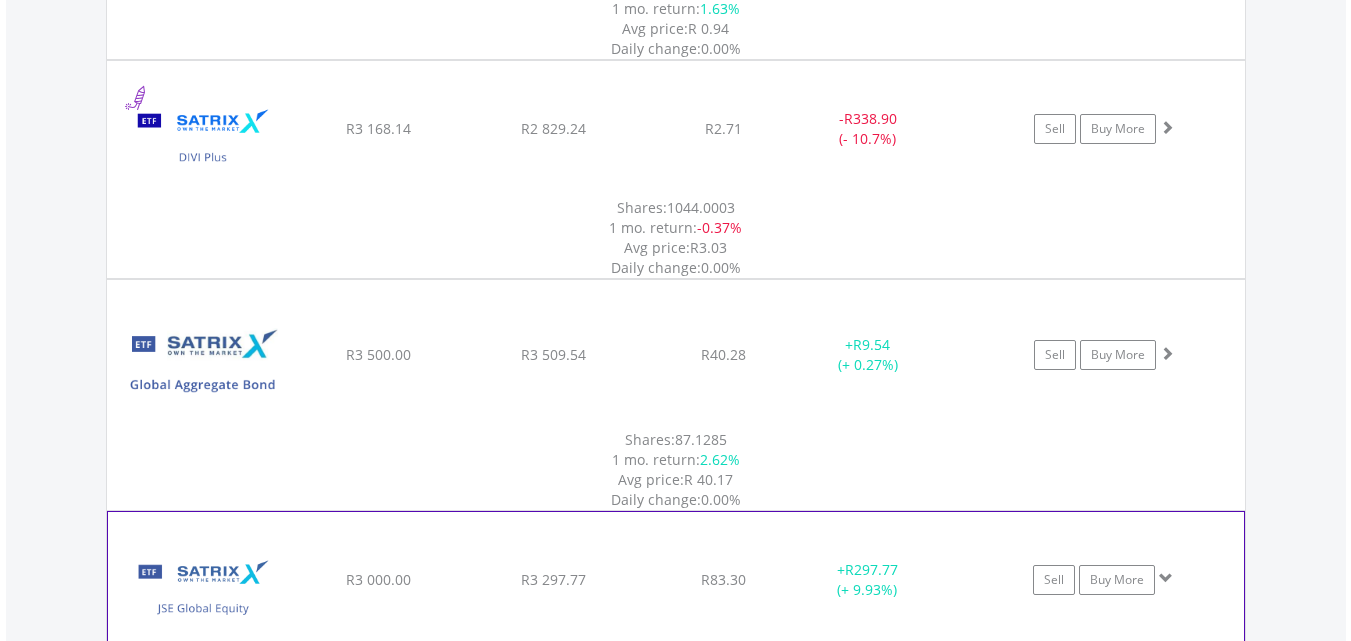 click on "1Y" at bounding box center (1161, 776) 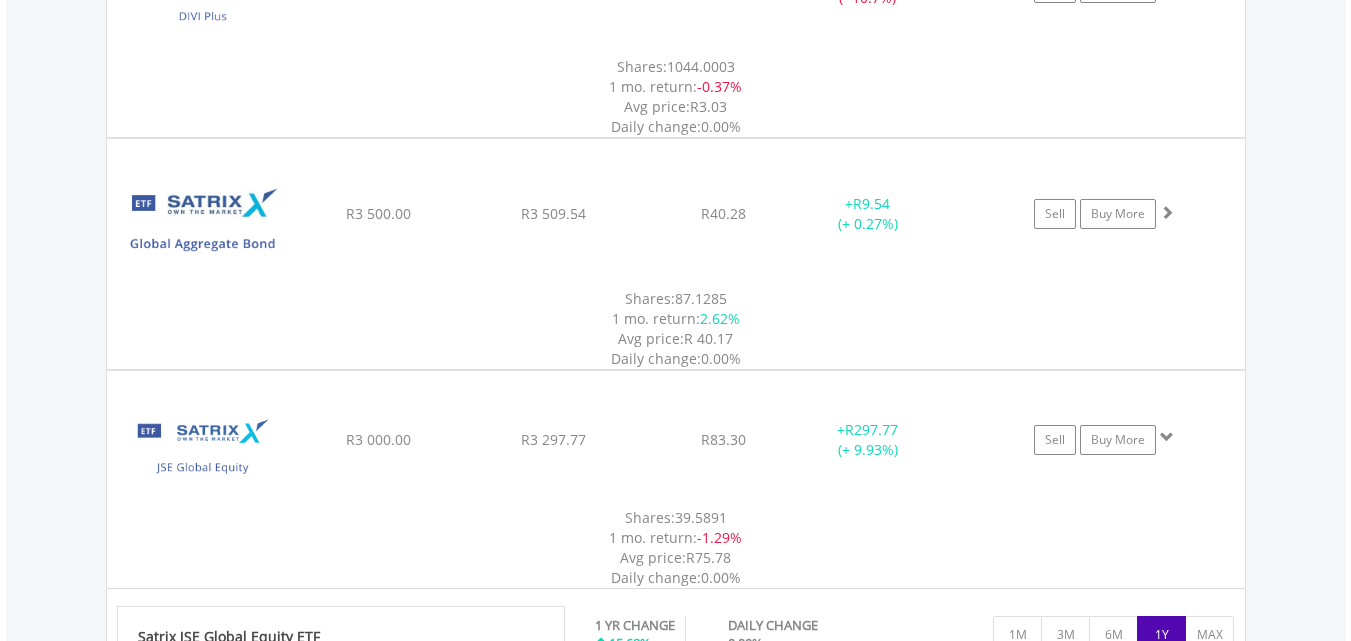 scroll, scrollTop: 2715, scrollLeft: 0, axis: vertical 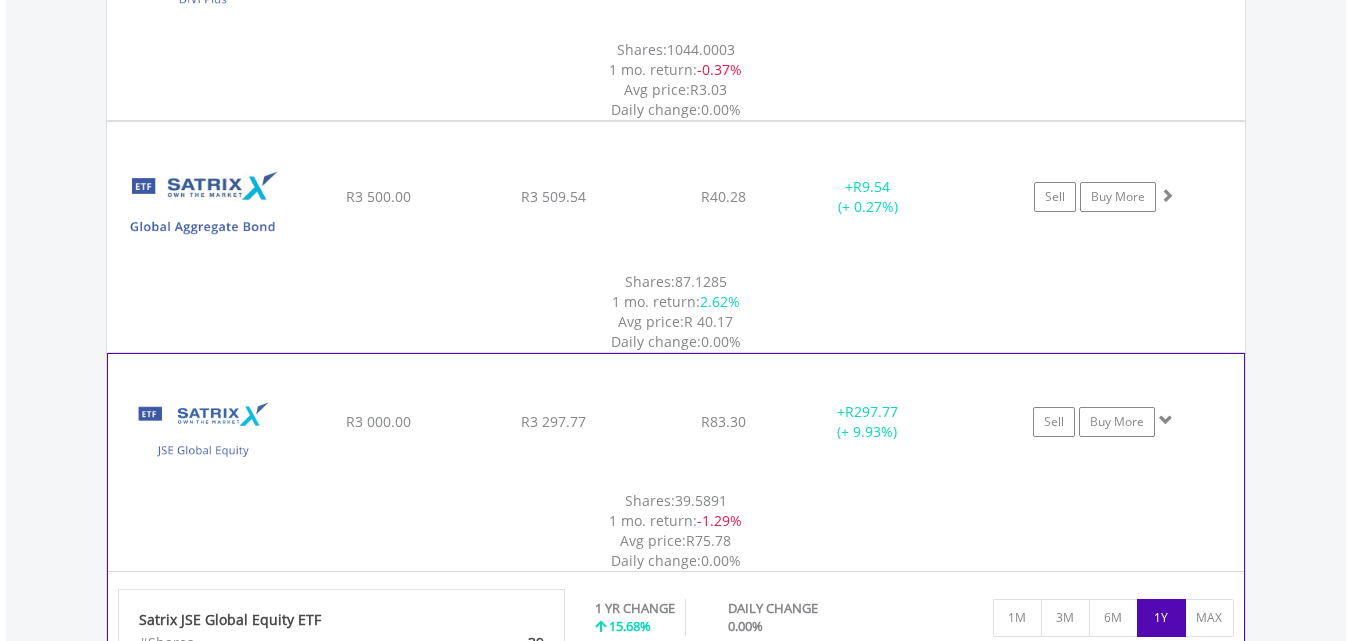 click on "﻿
Satrix JSE Global Equity ETF
R3 000.00
R3 297.77
R83.30
+  R297.77 (+ 9.93%)
Sell
Buy More" at bounding box center [676, -904] 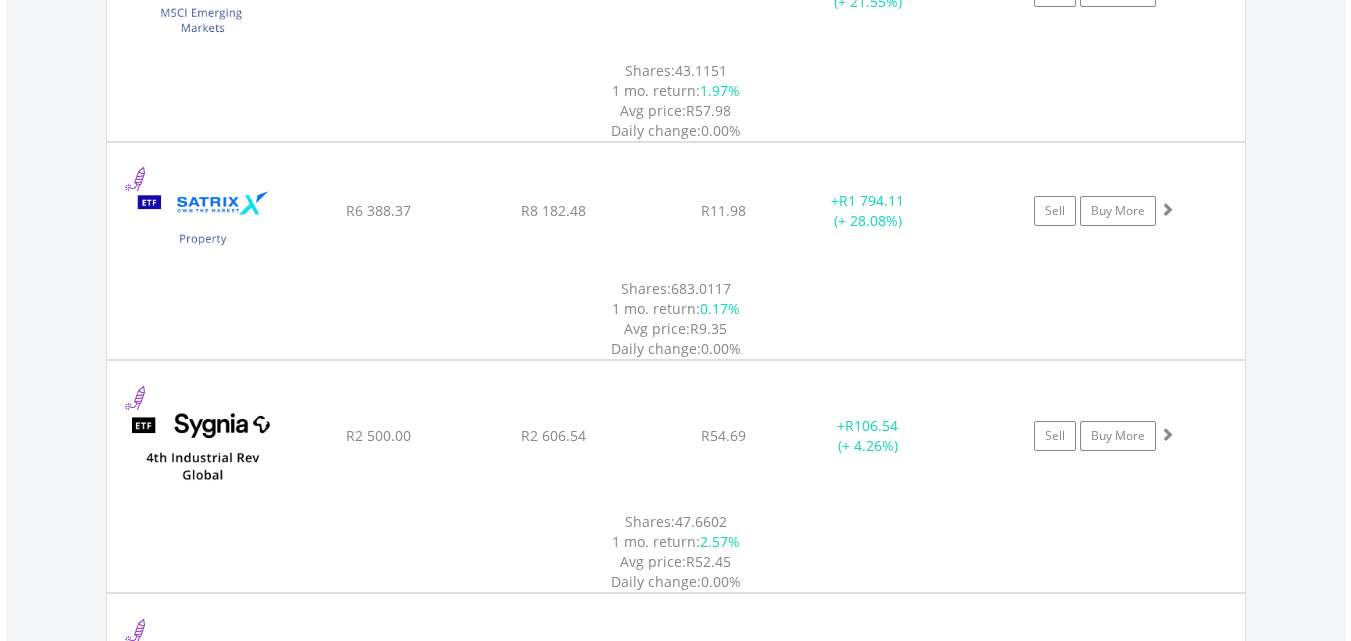 scroll, scrollTop: 3341, scrollLeft: 0, axis: vertical 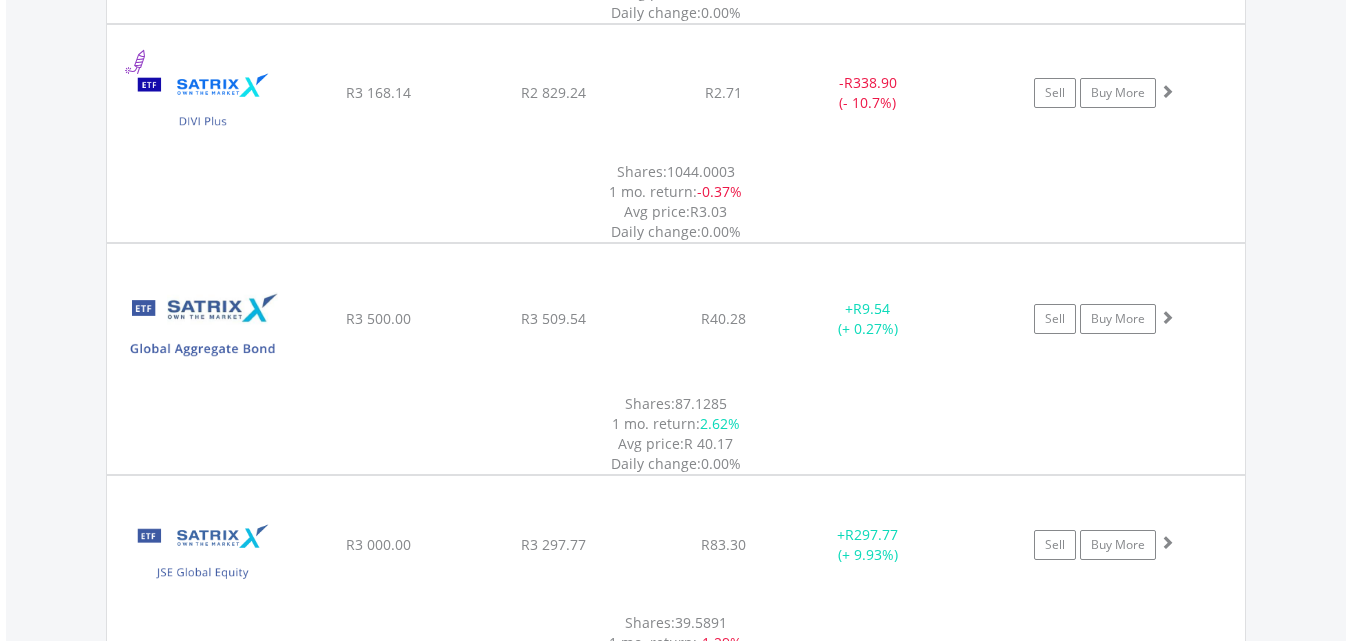 click on "Buy More" at bounding box center (1117, 763) 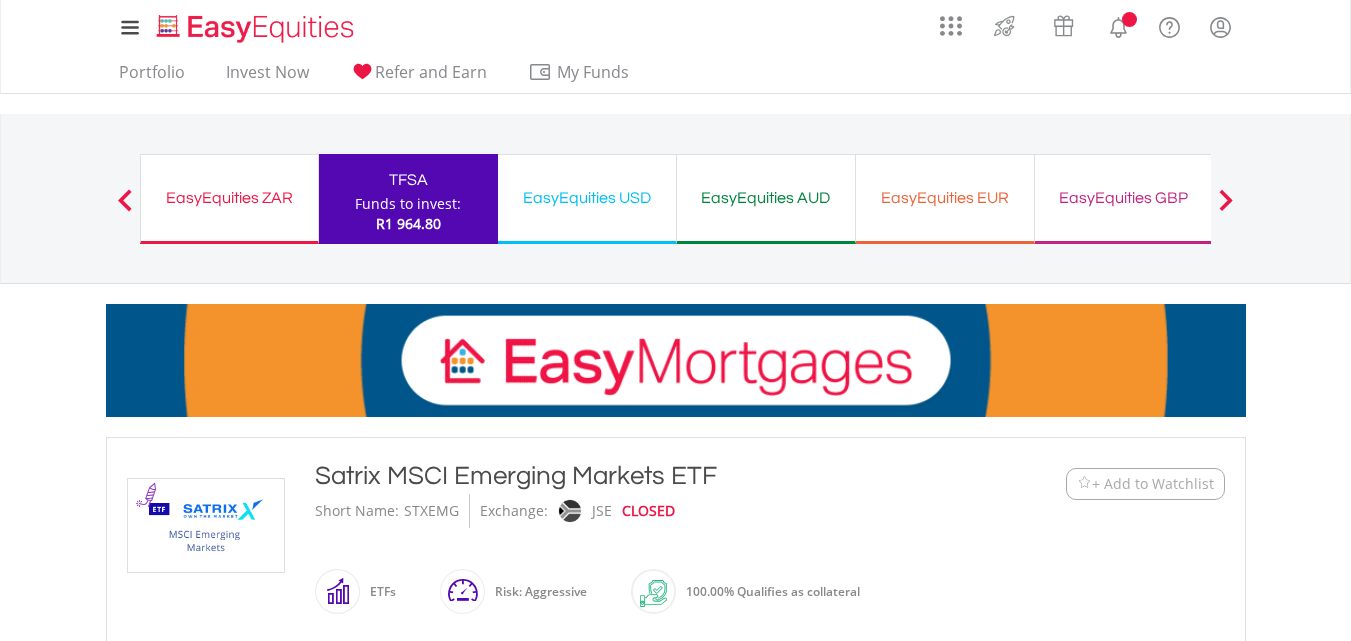 scroll, scrollTop: 0, scrollLeft: 0, axis: both 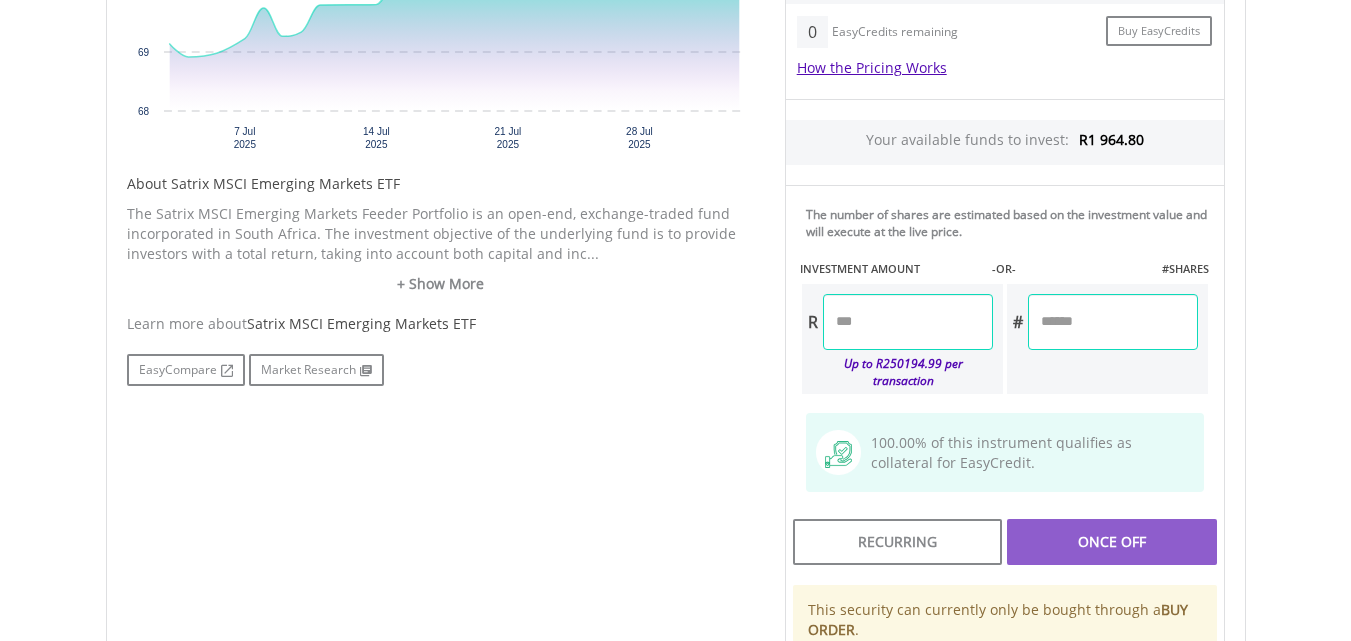 drag, startPoint x: 1365, startPoint y: 150, endPoint x: 1317, endPoint y: 409, distance: 263.41034 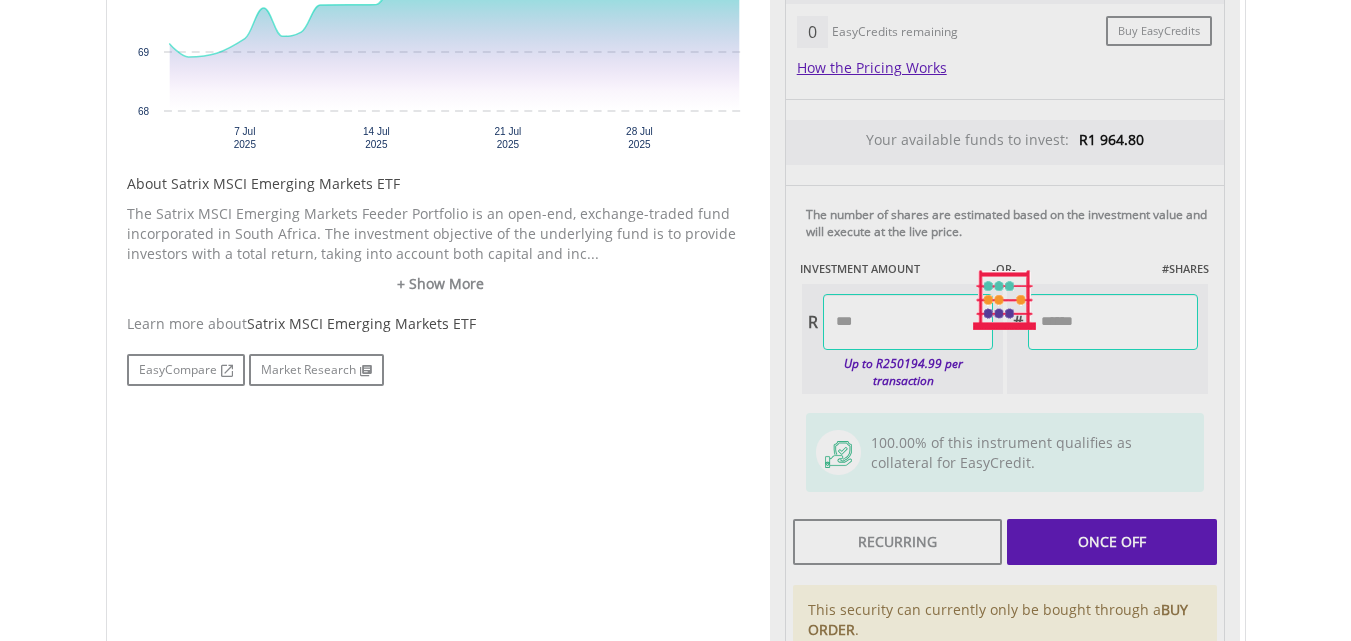 type on "******" 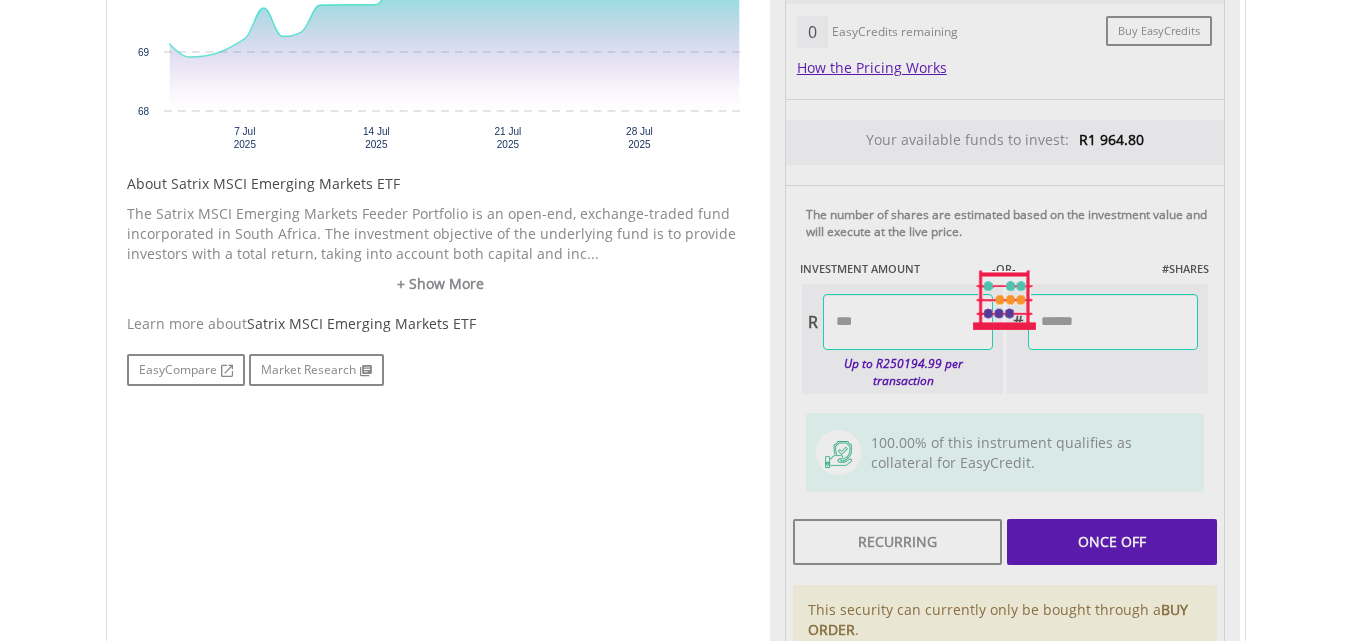 type on "******" 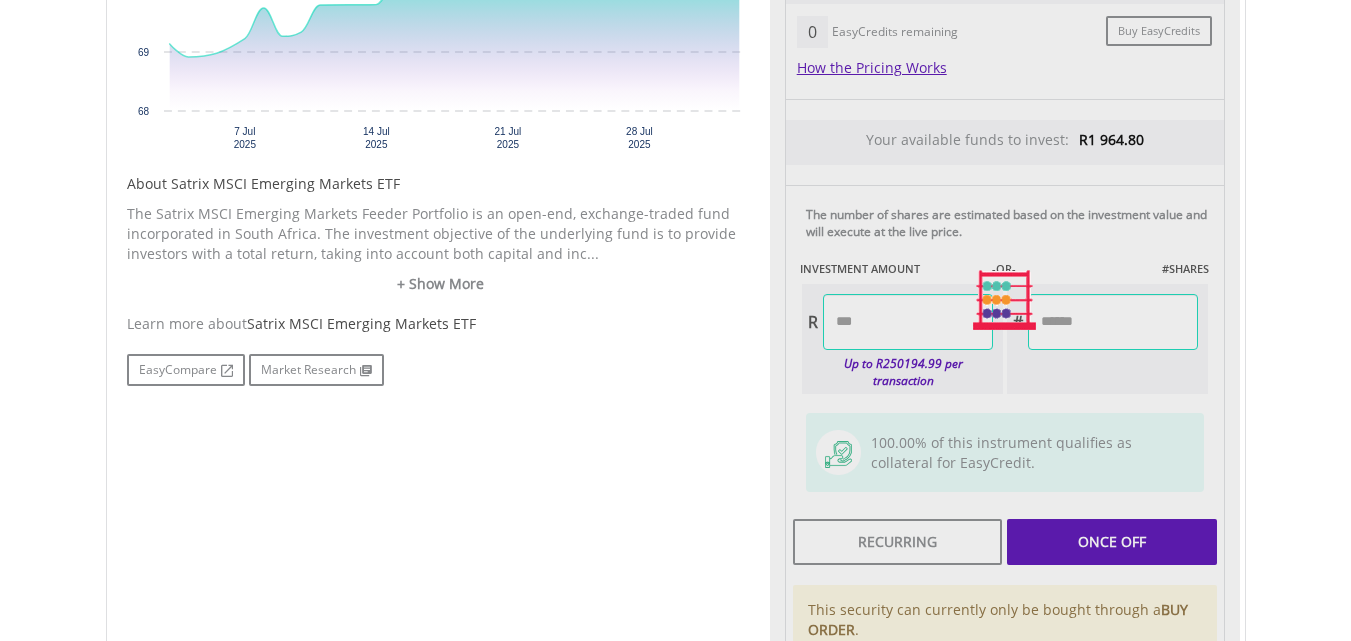 click on "Last Updated Price:
15-min. Delay*
Price Update Cost:
0
Credits
Market Closed
SELLING AT (BID)
BUYING AT                     (ASK)
LAST PRICE
R70.40
R70.55
R70.48
0
Buy EasyCredits" at bounding box center [1005, 300] 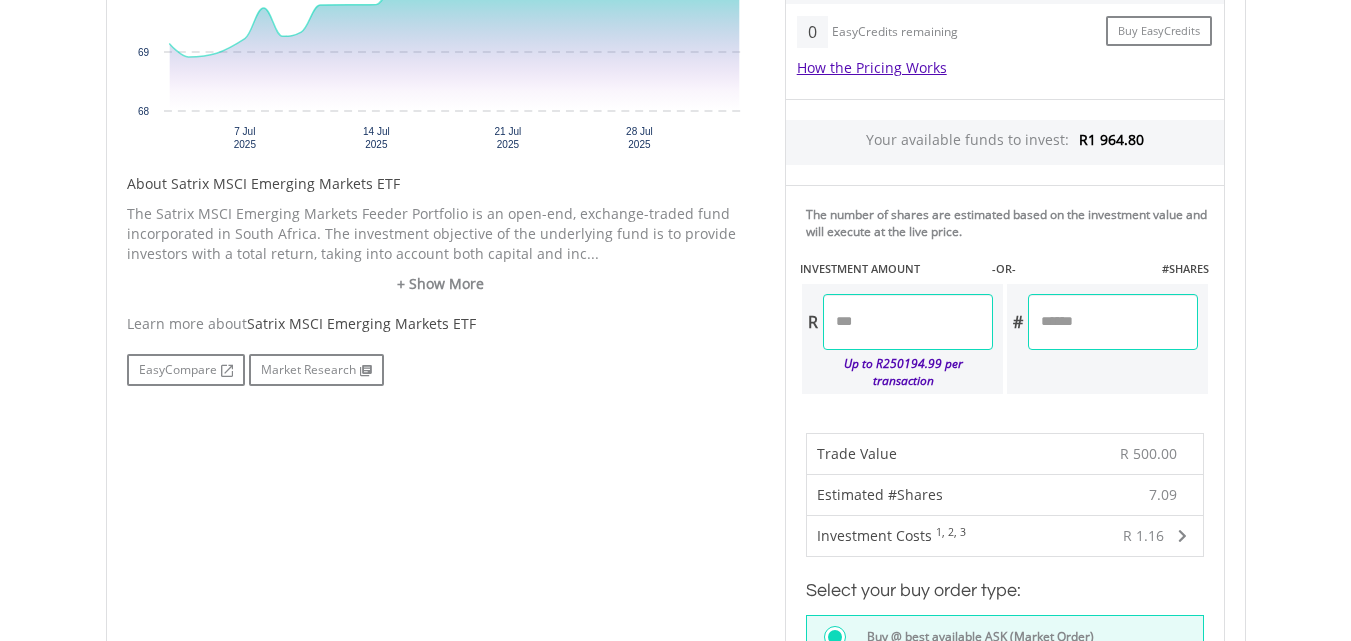 scroll, scrollTop: 1282, scrollLeft: 0, axis: vertical 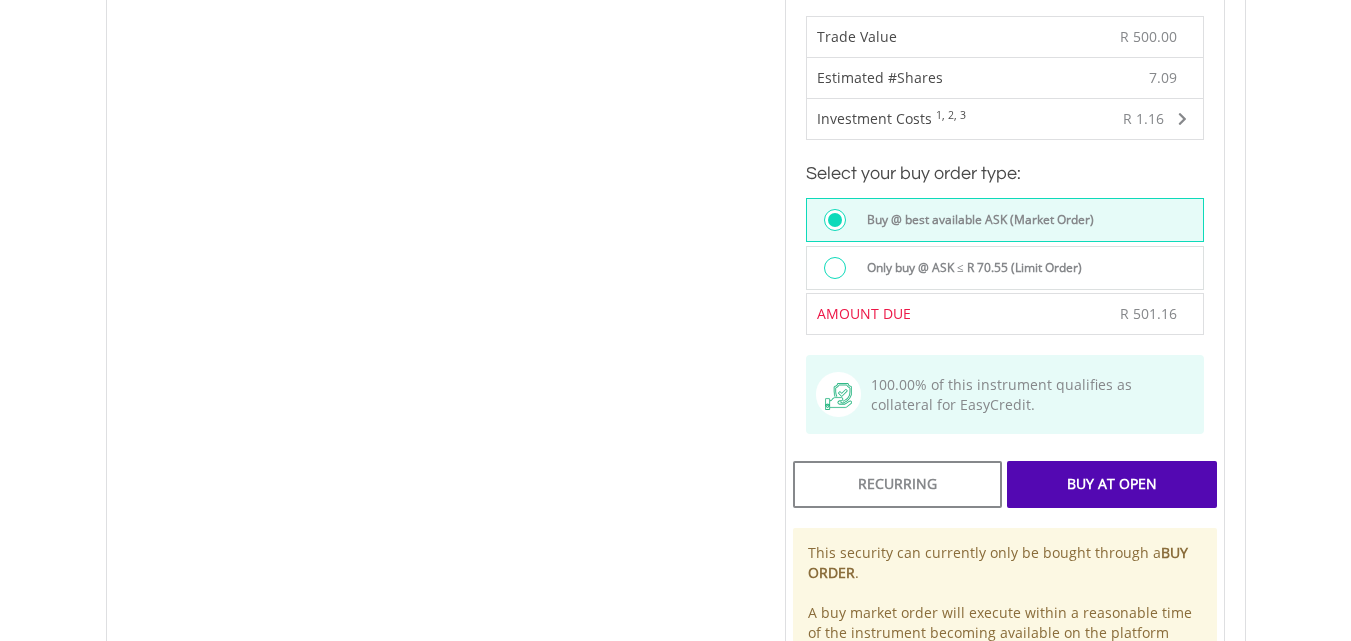 click on "Buy At Open" at bounding box center [1111, 484] 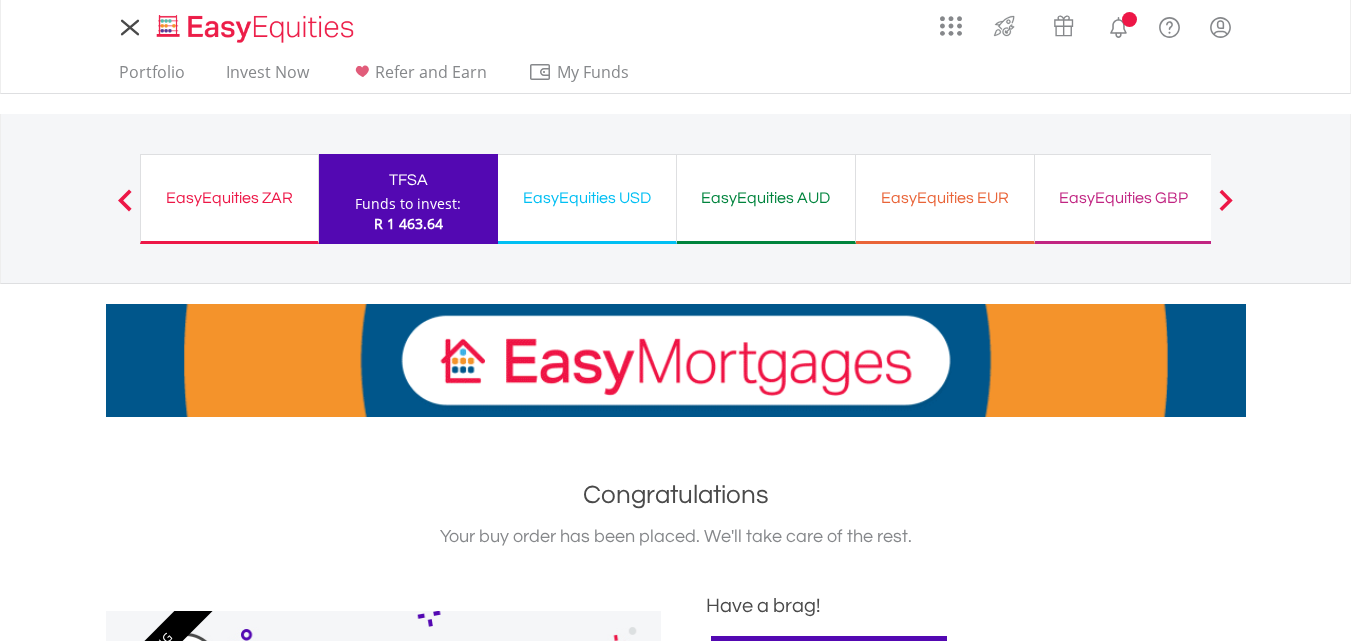 scroll, scrollTop: 0, scrollLeft: 0, axis: both 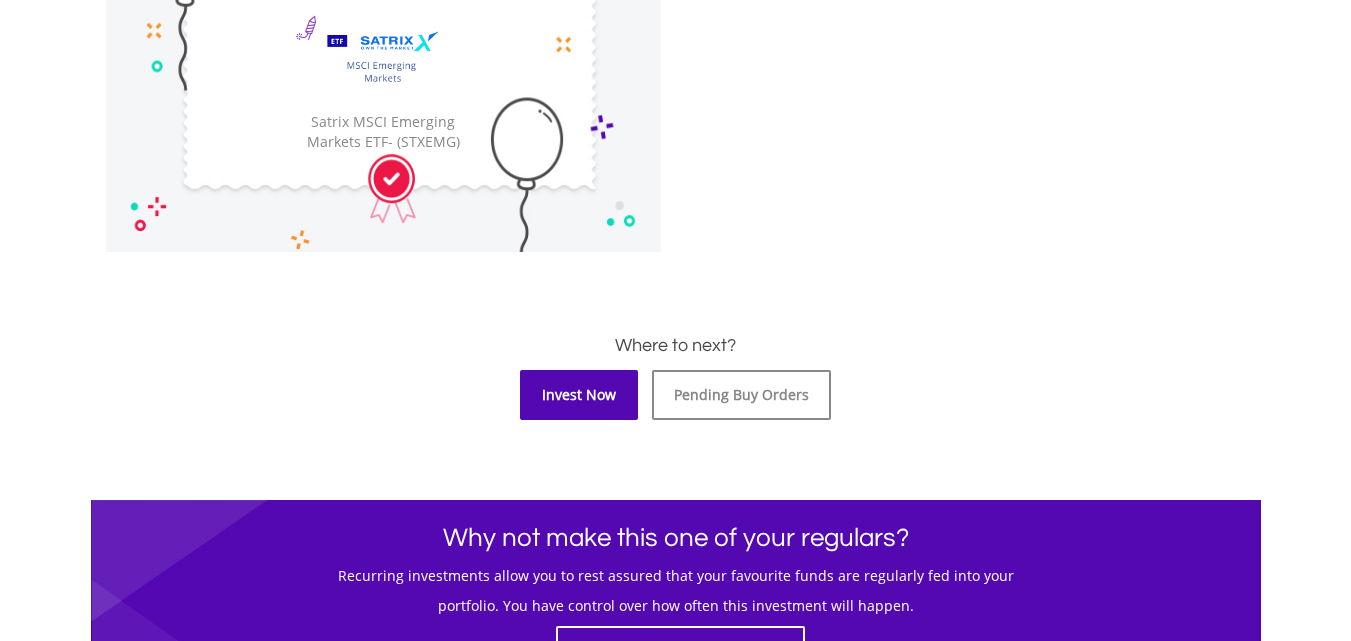 click on "Invest Now" at bounding box center (579, 395) 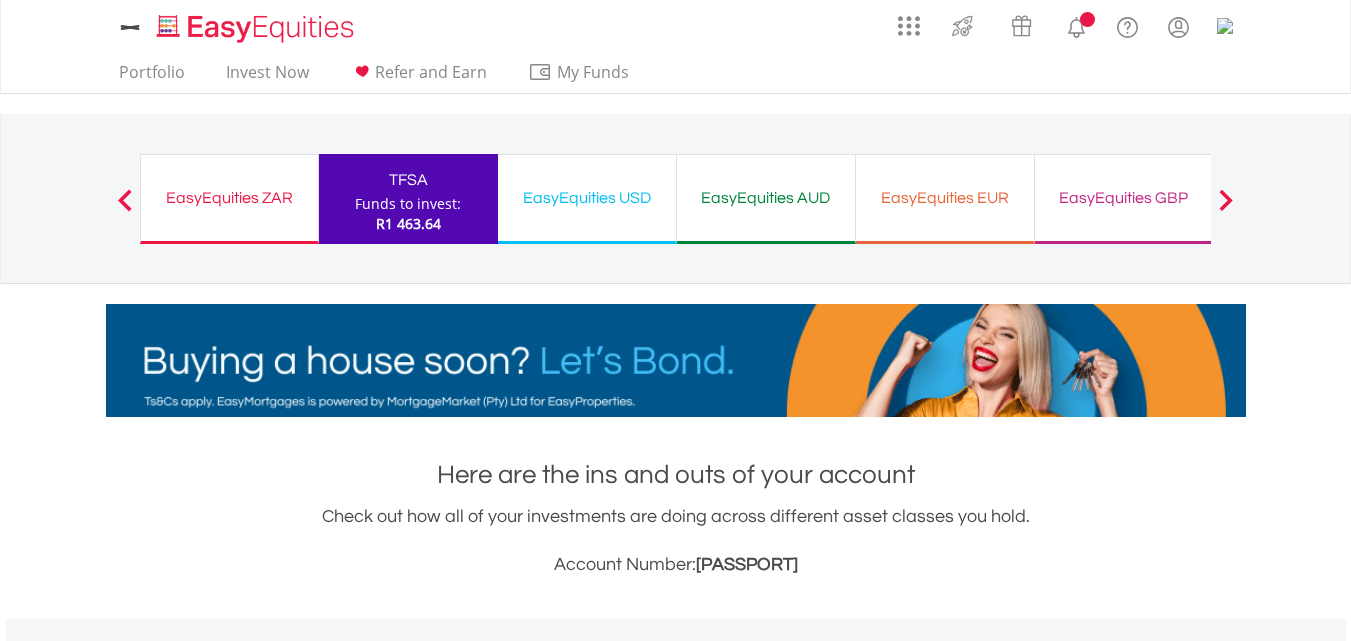 scroll, scrollTop: 0, scrollLeft: 0, axis: both 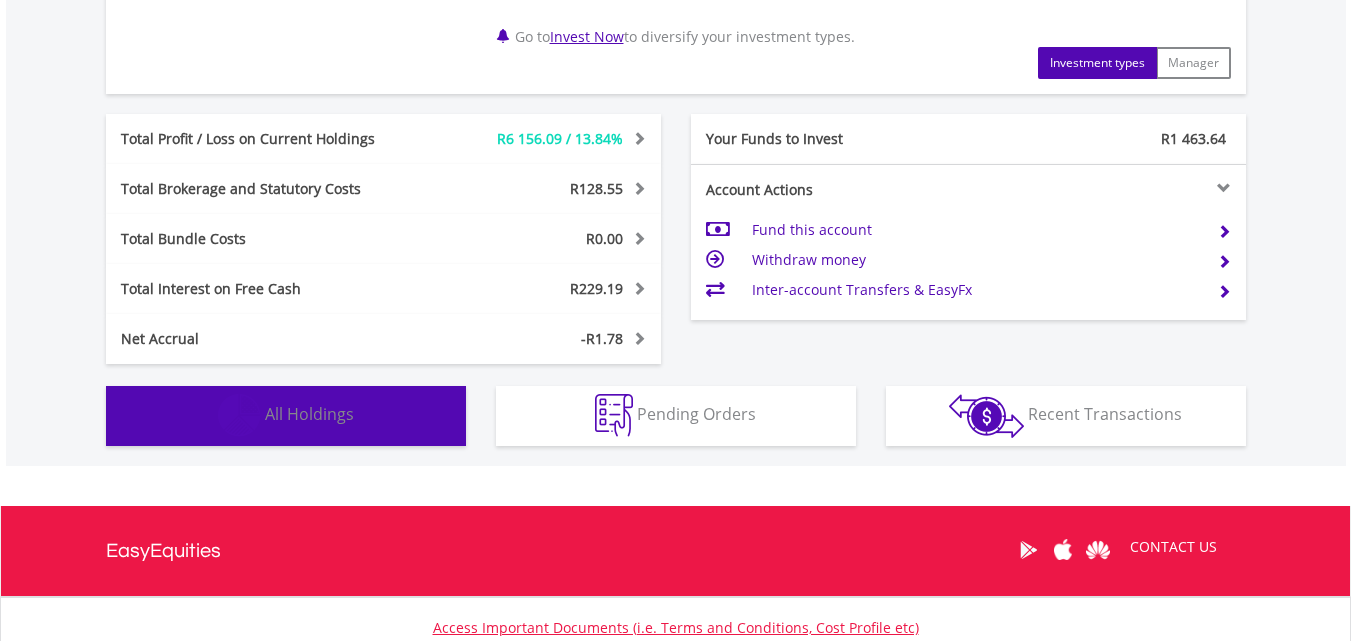 click on "Holdings
All Holdings" at bounding box center (286, 416) 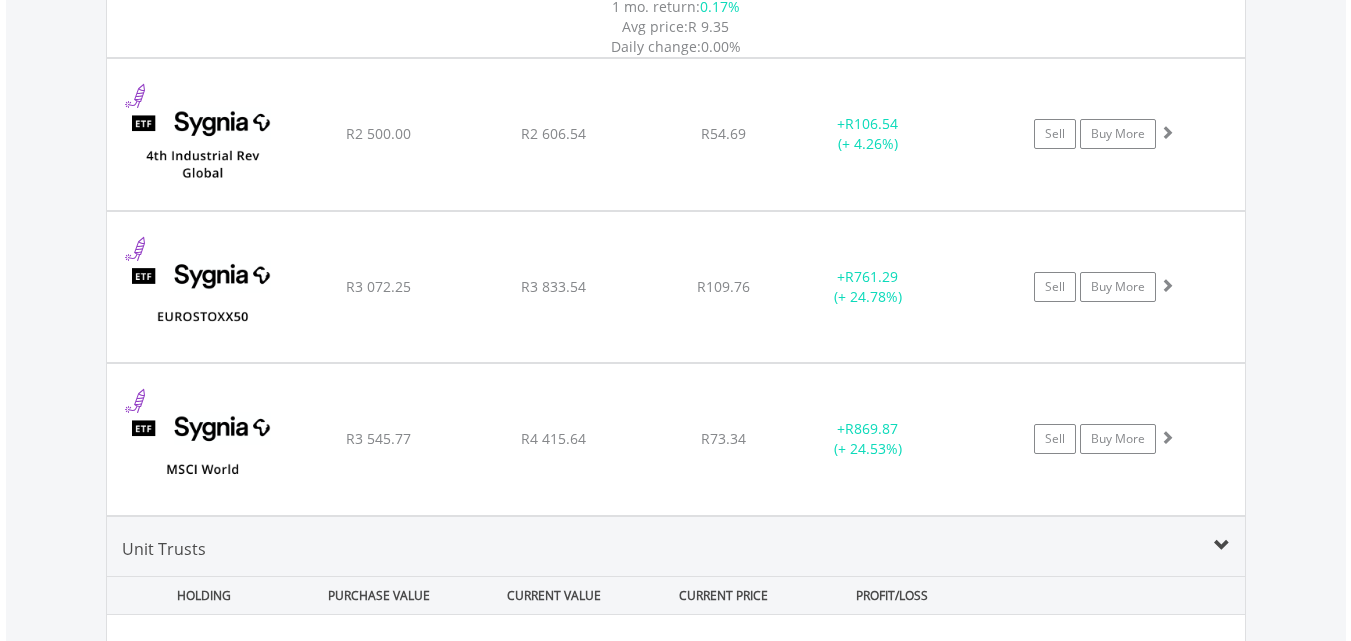 scroll, scrollTop: 3706, scrollLeft: 0, axis: vertical 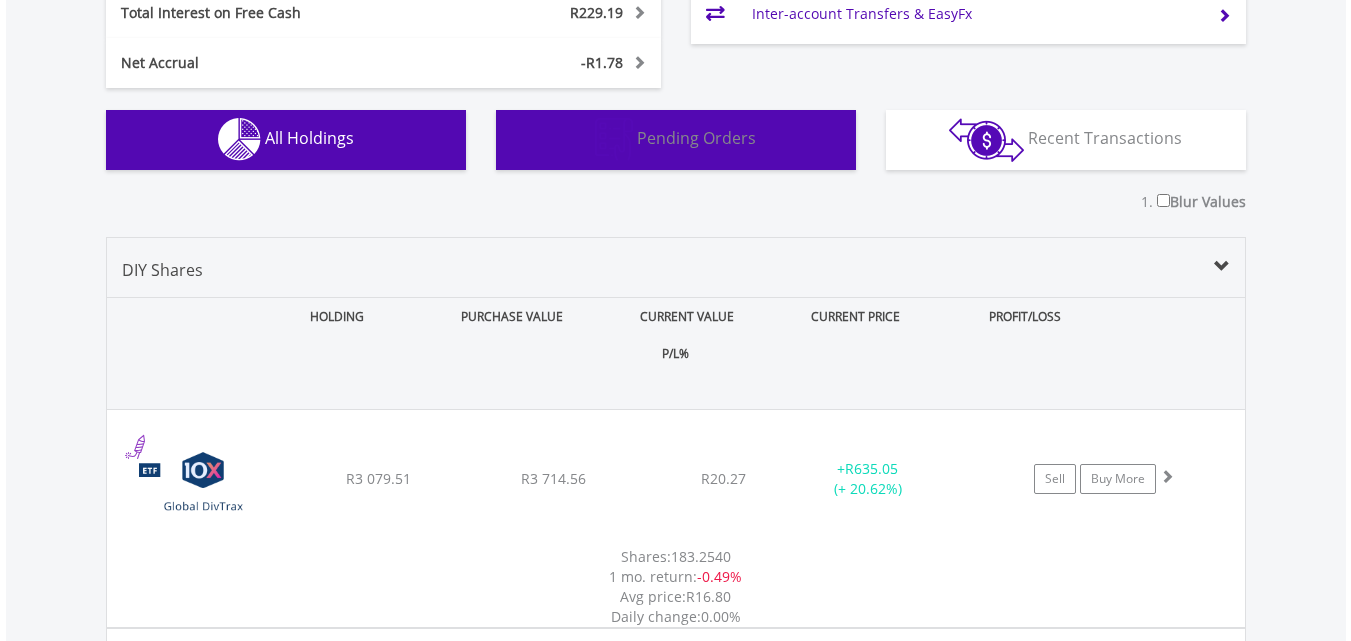 click on "Pending Orders
Pending Orders" at bounding box center [676, 140] 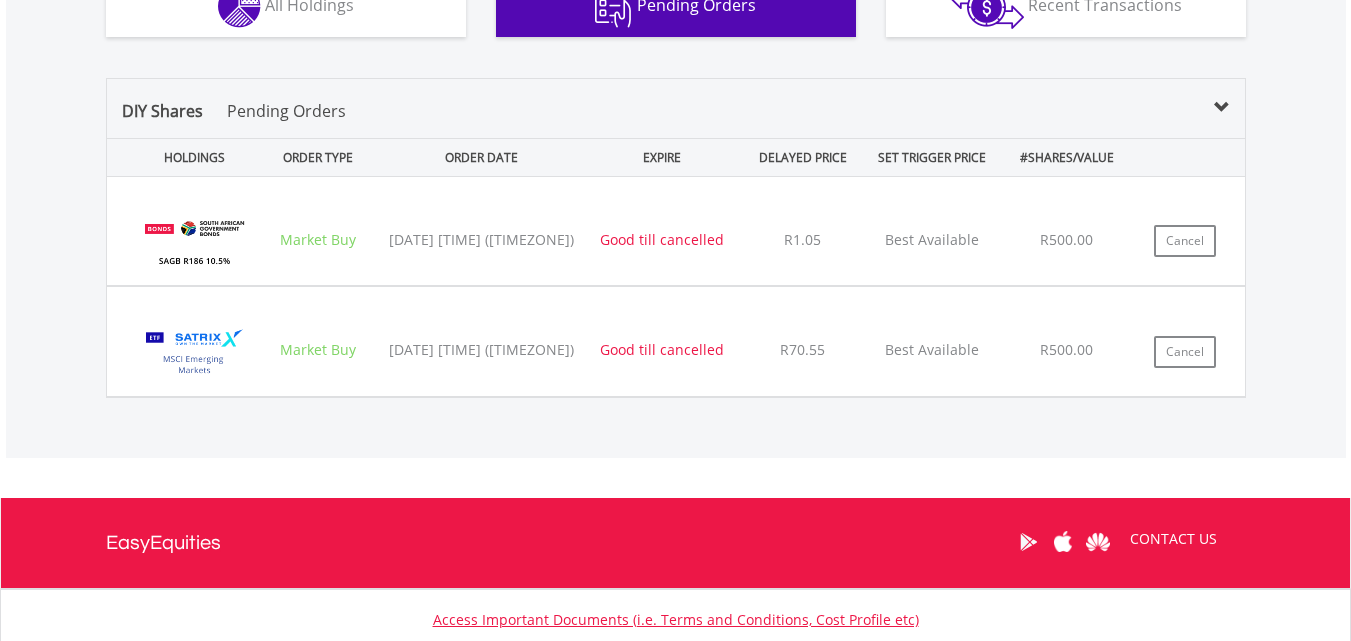 scroll, scrollTop: 1544, scrollLeft: 0, axis: vertical 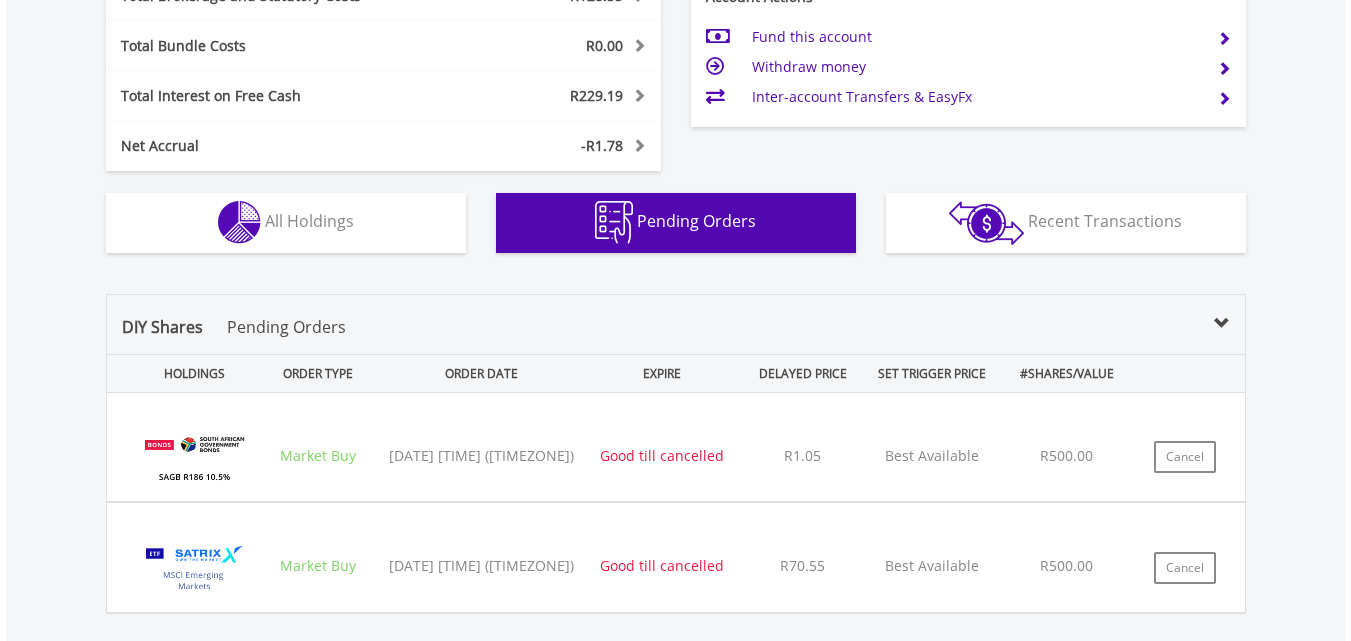 click on "R53 079.04
CURRENT VALUE
Movement on Current Holdings:
R6 156.09
Profit & Loss Value
+ 13.84%
Profit & Loss
﻿
Investment Types" at bounding box center [676, -179] 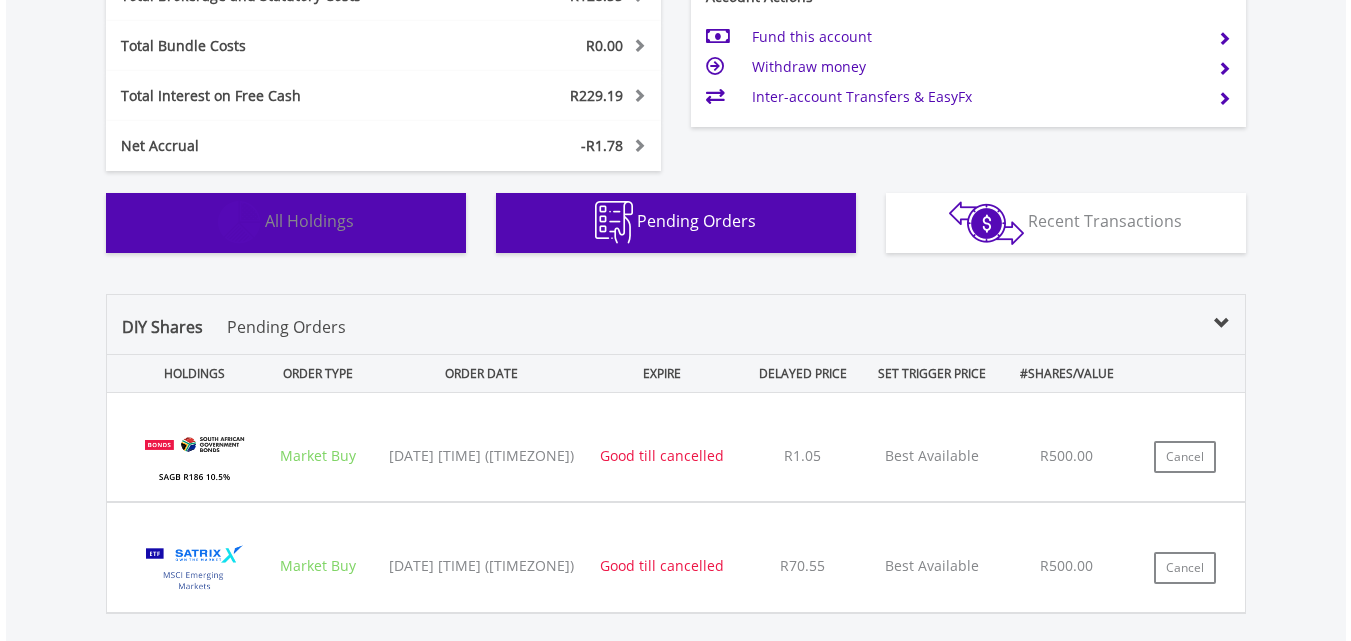 click on "Holdings
All Holdings" at bounding box center [286, 223] 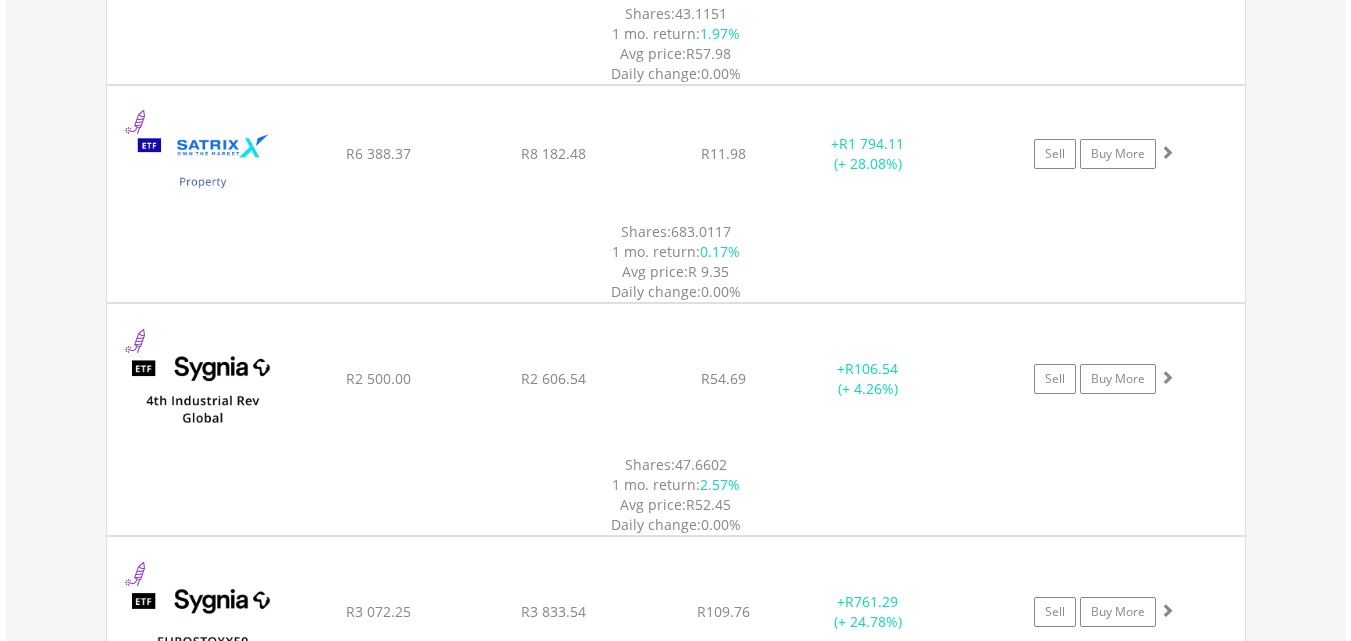 scroll, scrollTop: 3314, scrollLeft: 0, axis: vertical 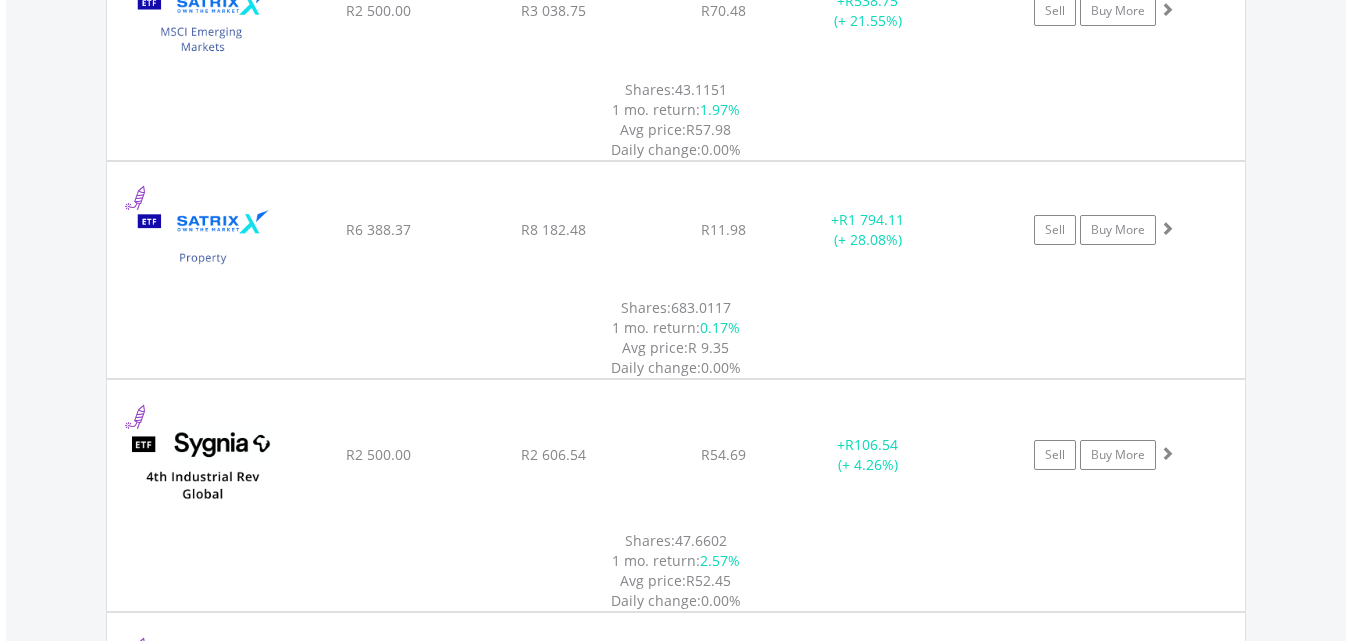 click on "Buy More" at bounding box center (1117, 920) 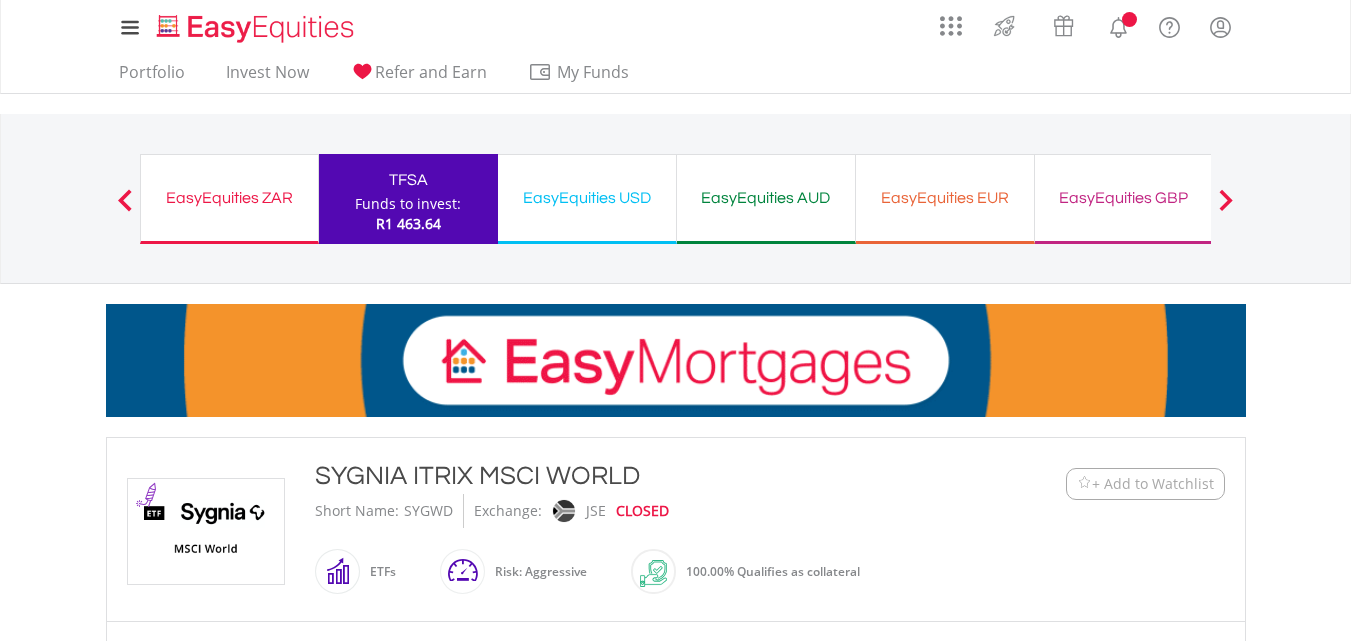 scroll, scrollTop: 0, scrollLeft: 0, axis: both 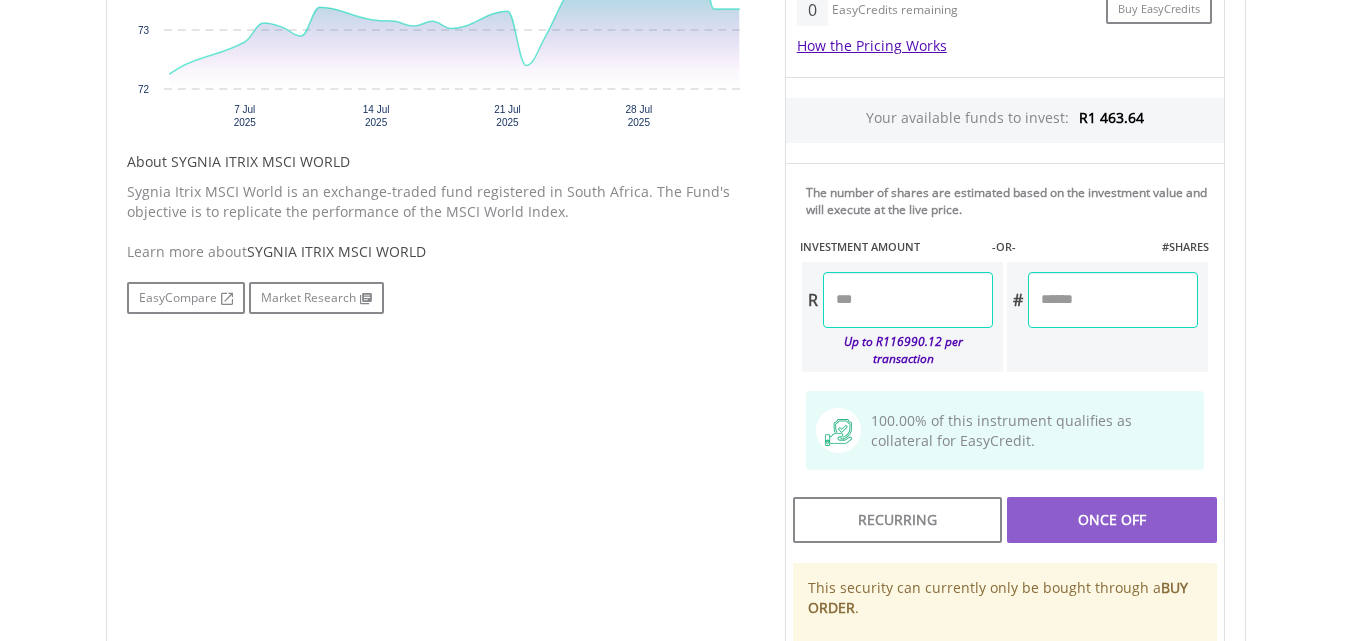 click at bounding box center [908, 300] 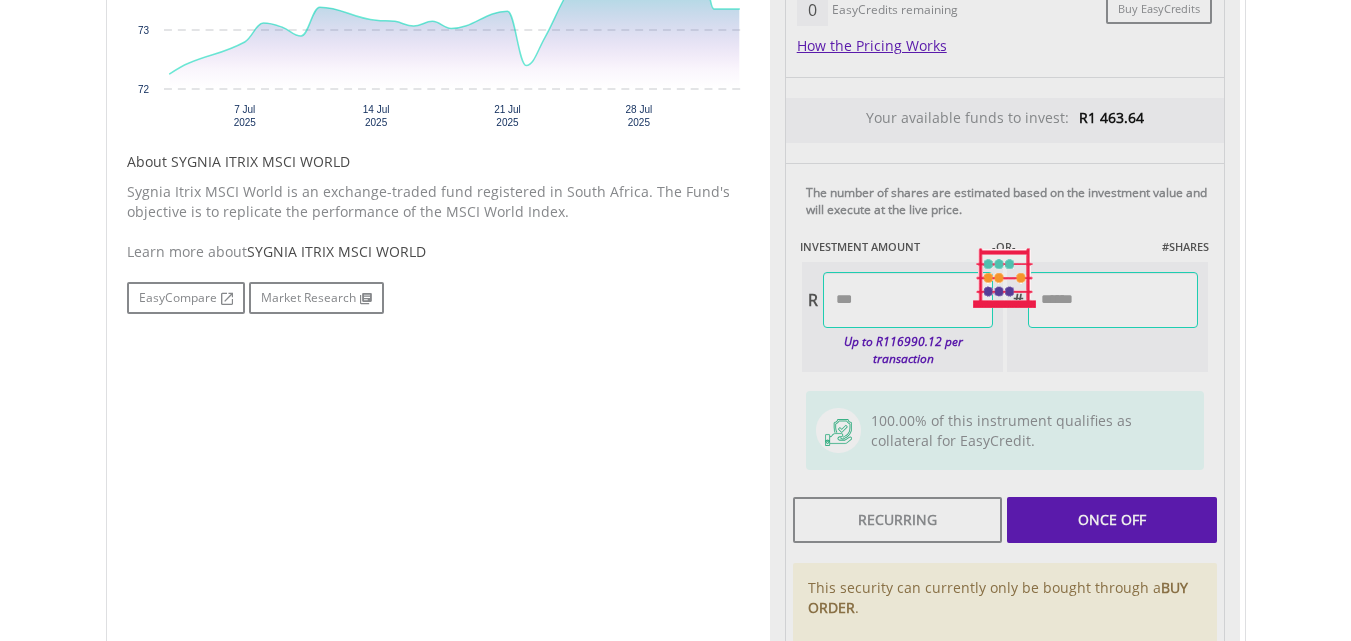 type on "******" 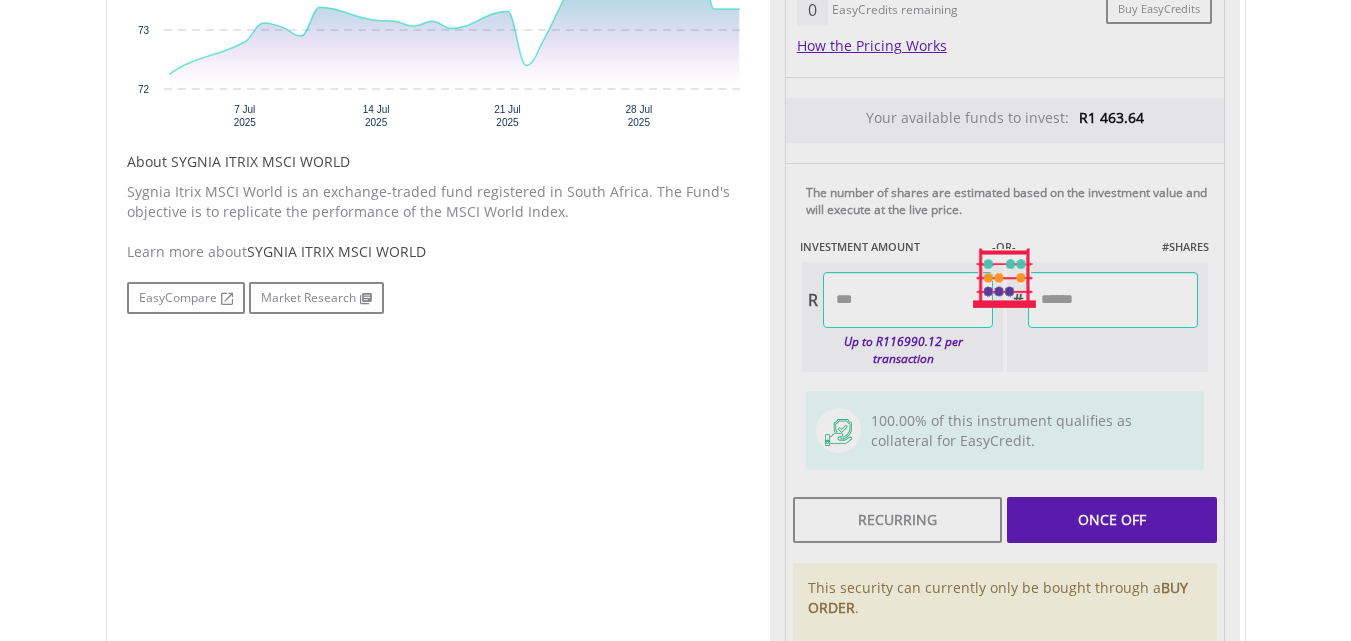 type on "******" 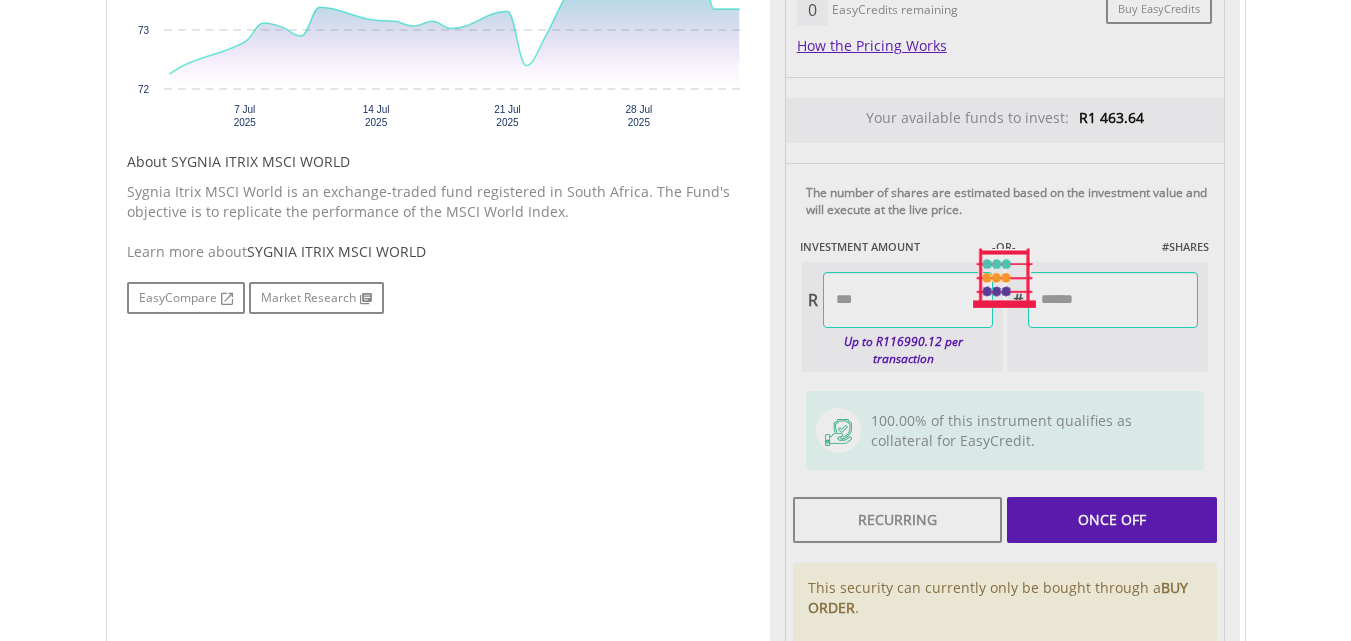 click on "No chart available.
1 MO CHANGE
1.52%
DAILY CHANGE
0.00%
1M
3M
6M
1Y
MAX
Chart 7 Jul ​" at bounding box center (676, 278) 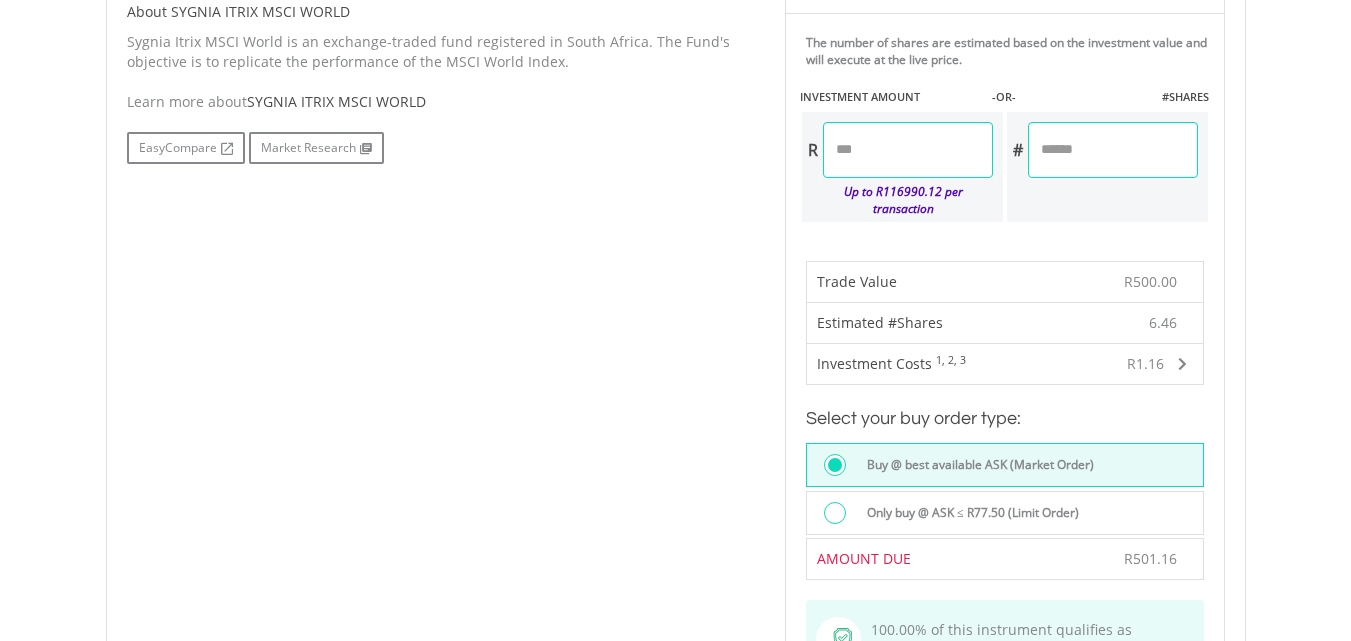 scroll, scrollTop: 1222, scrollLeft: 0, axis: vertical 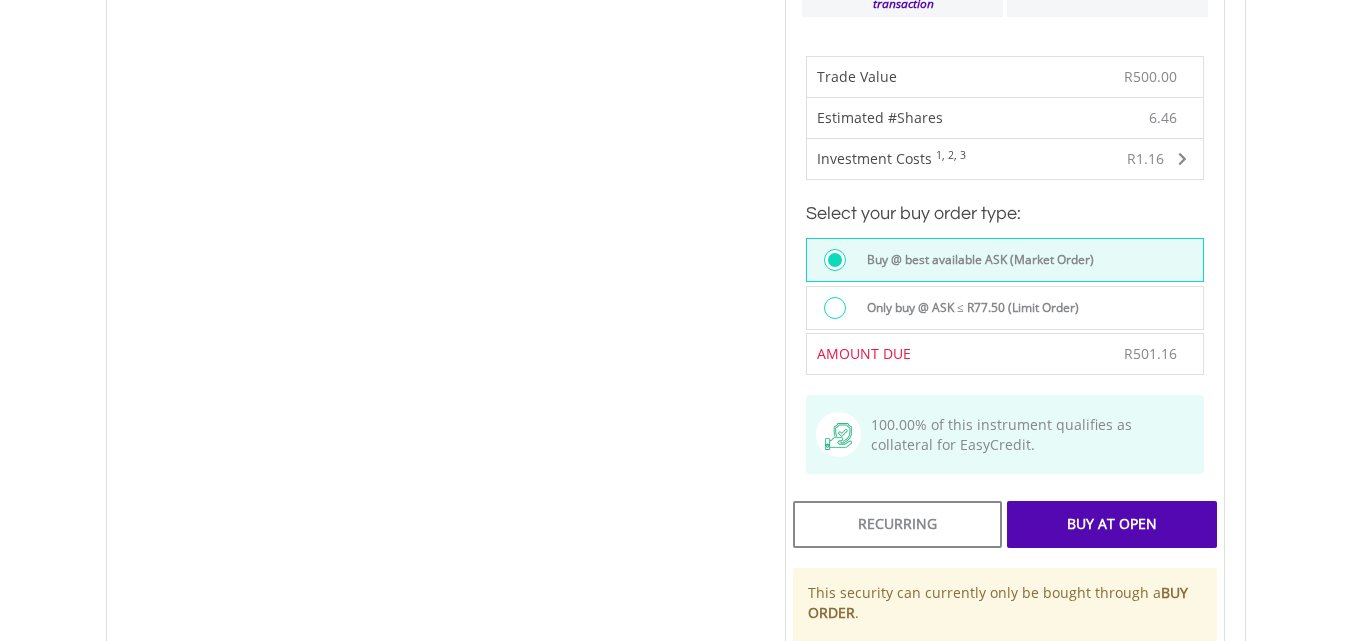 click on "Recurring
Buy At Open
This security can currently only be bought through a  BUY ORDER .  A buy market order will execute within a reasonable time of the instrument becoming available on the platform again. In most cases this will be after the market has re-opened or when the instrument is unsuspended.  For more information on buy orders  click here ." at bounding box center [1005, 639] 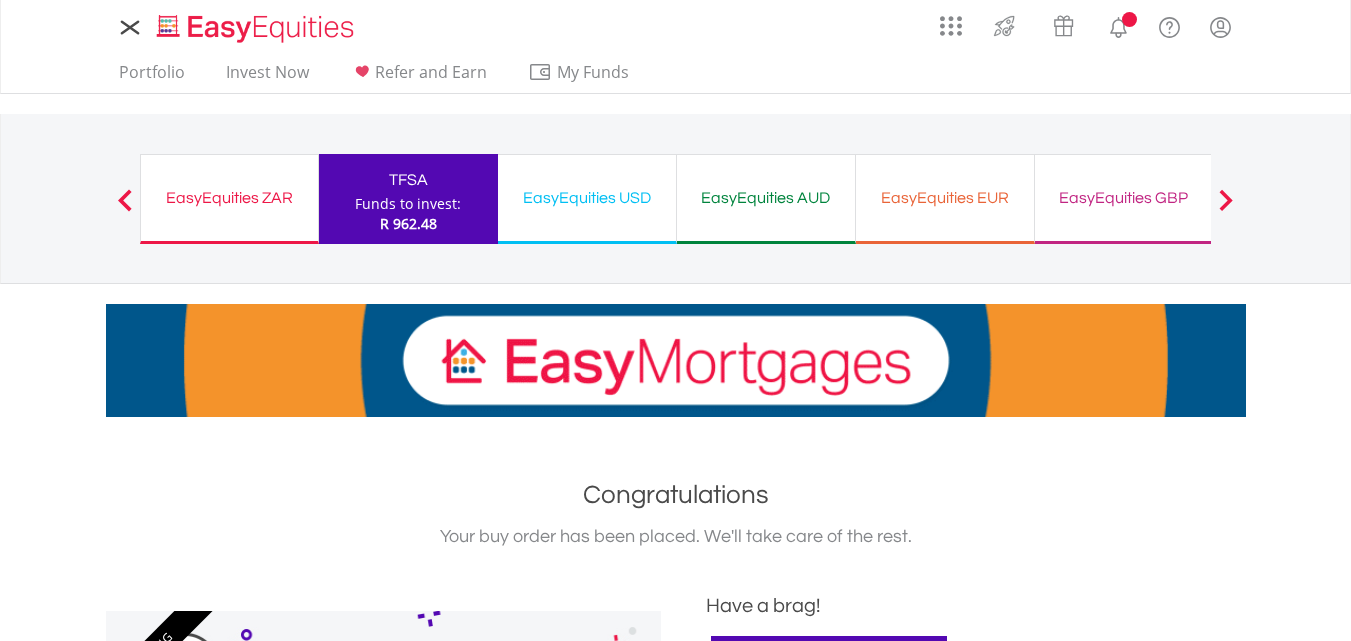 scroll, scrollTop: 0, scrollLeft: 0, axis: both 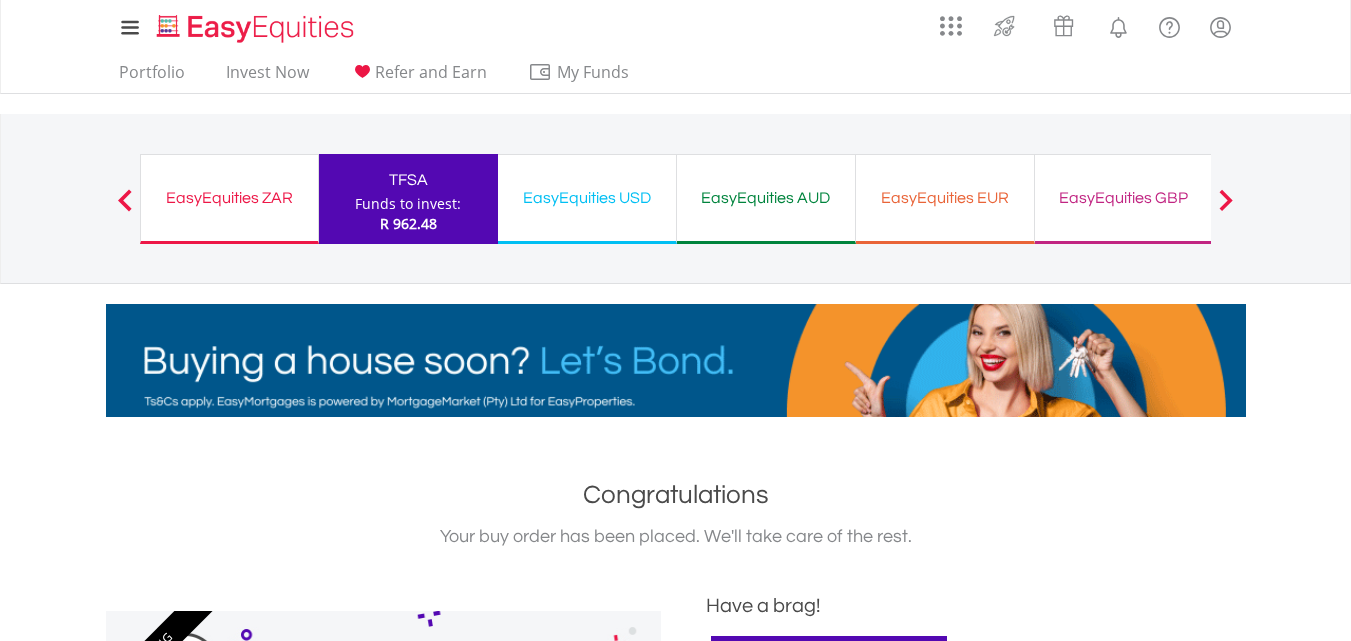 click on "EasyEquities ZAR" at bounding box center [229, 198] 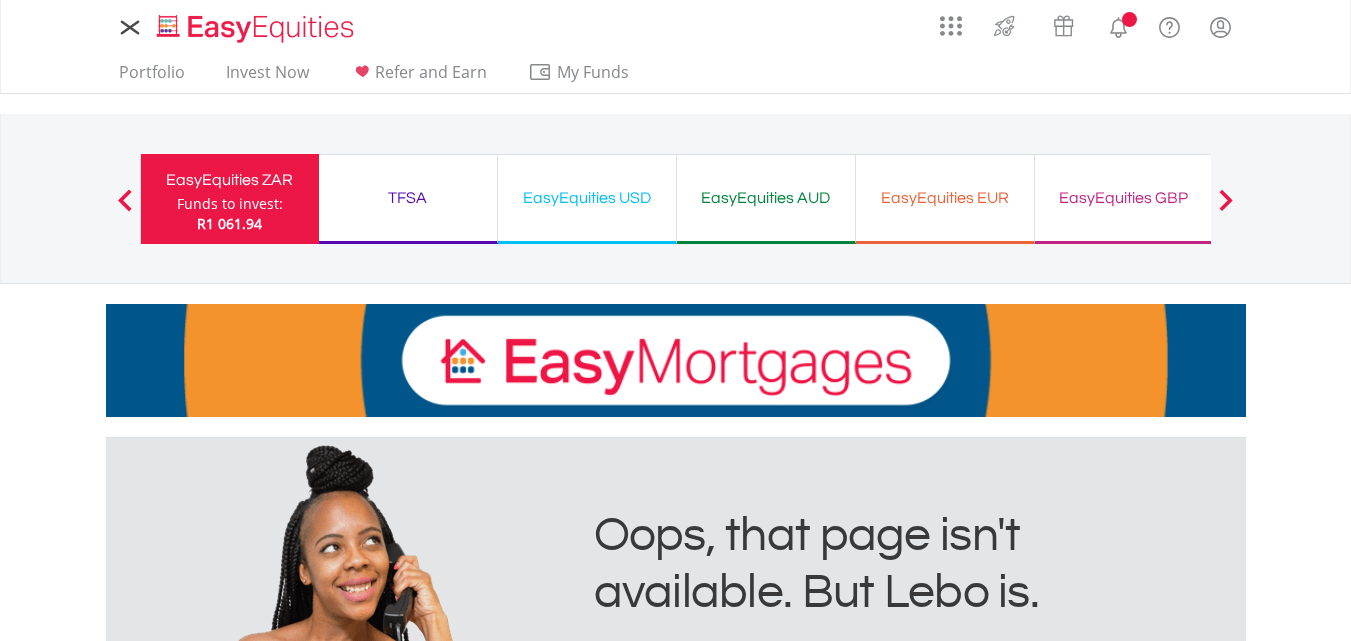 scroll, scrollTop: 0, scrollLeft: 0, axis: both 